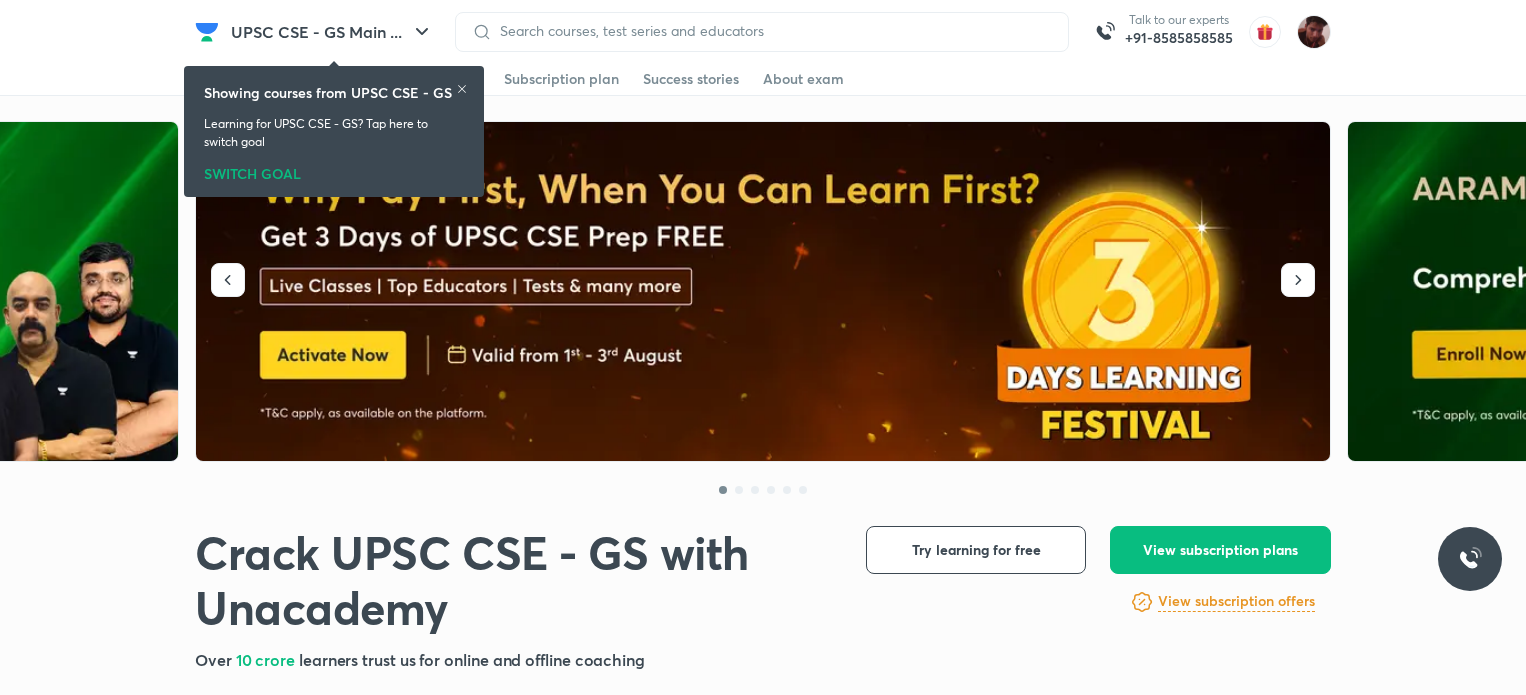 scroll, scrollTop: 0, scrollLeft: 0, axis: both 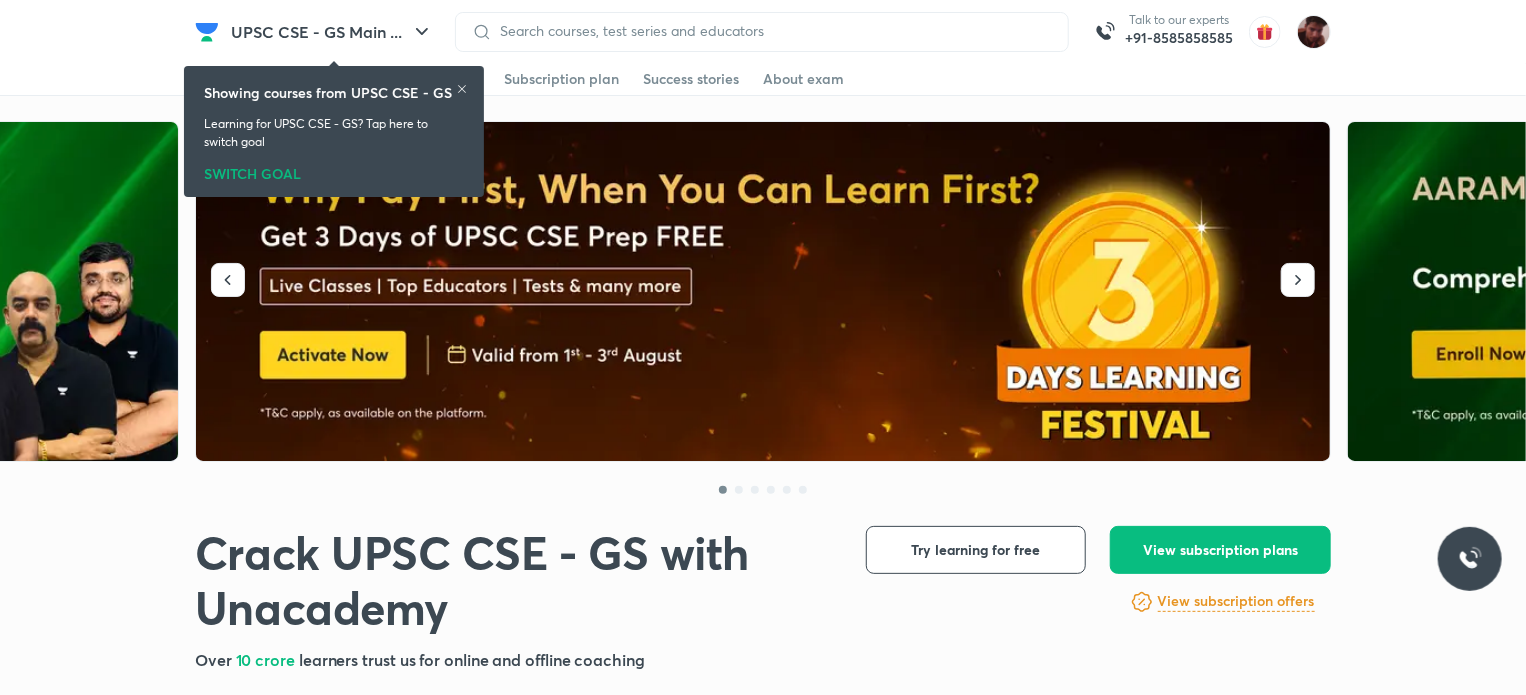 click at bounding box center (764, 292) 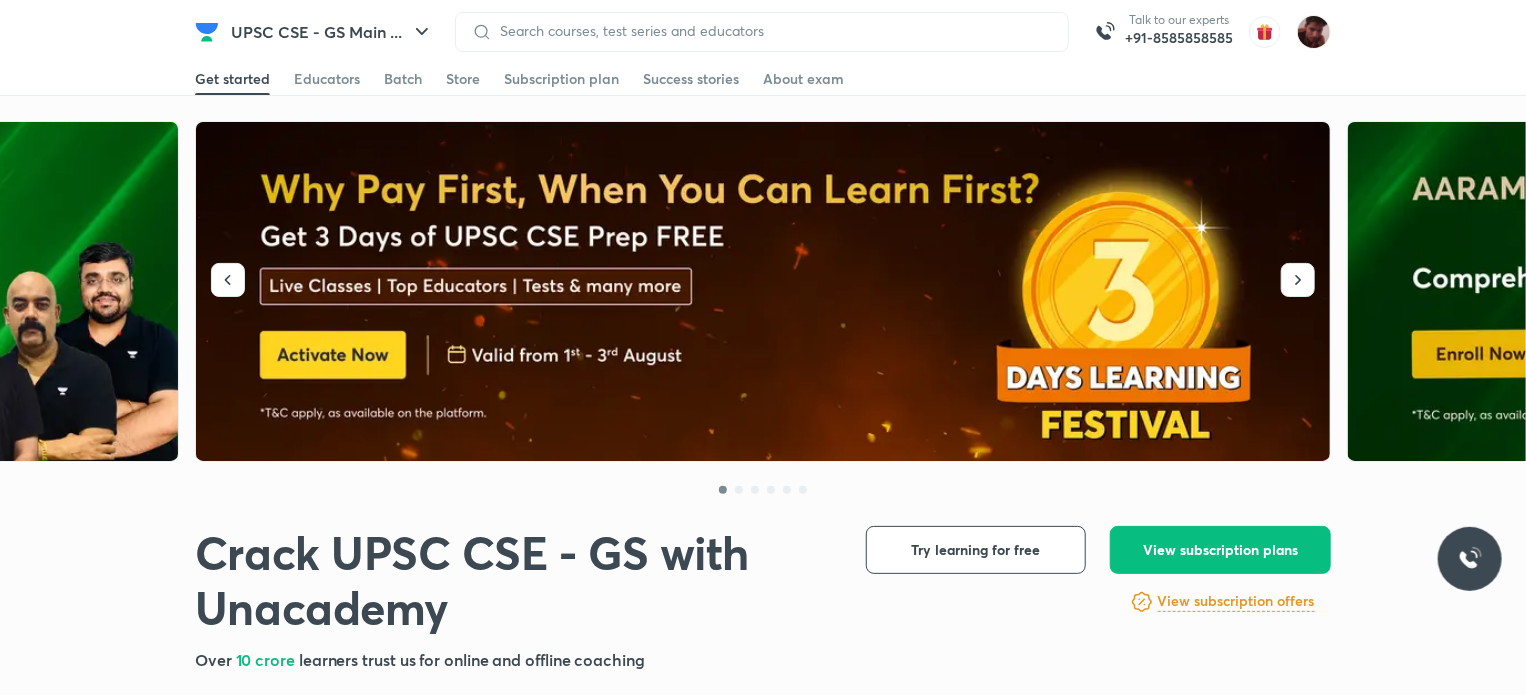click at bounding box center (764, 292) 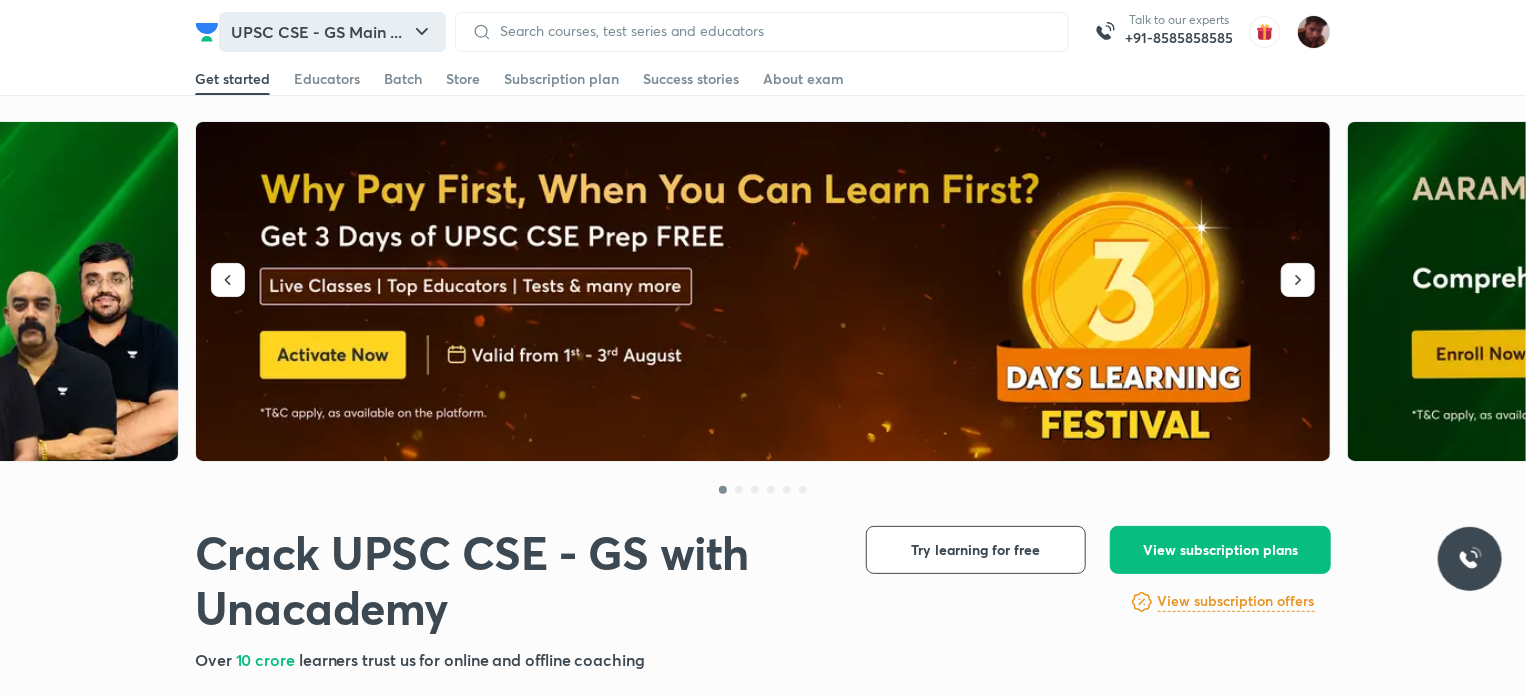 click on "UPSC CSE - GS Main ..." at bounding box center (332, 32) 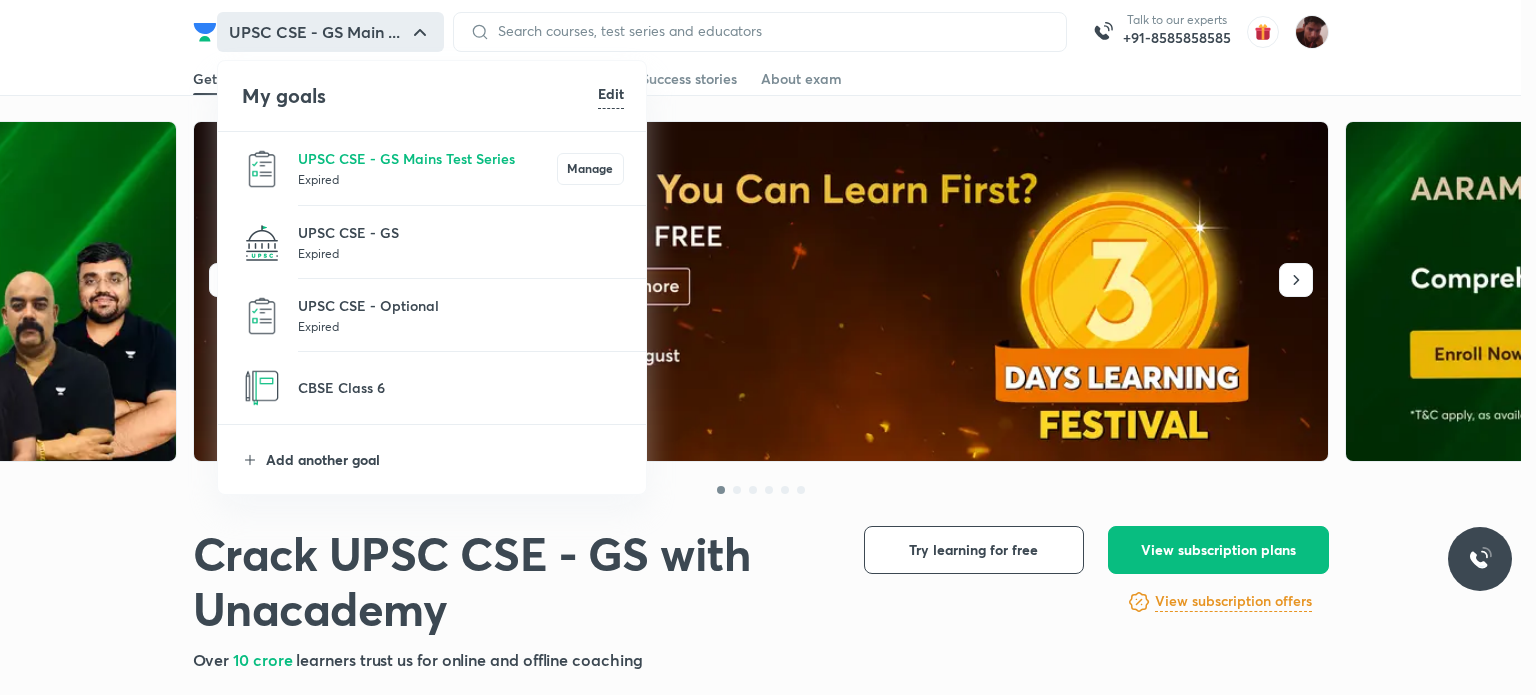 click on "Add another goal" at bounding box center [445, 459] 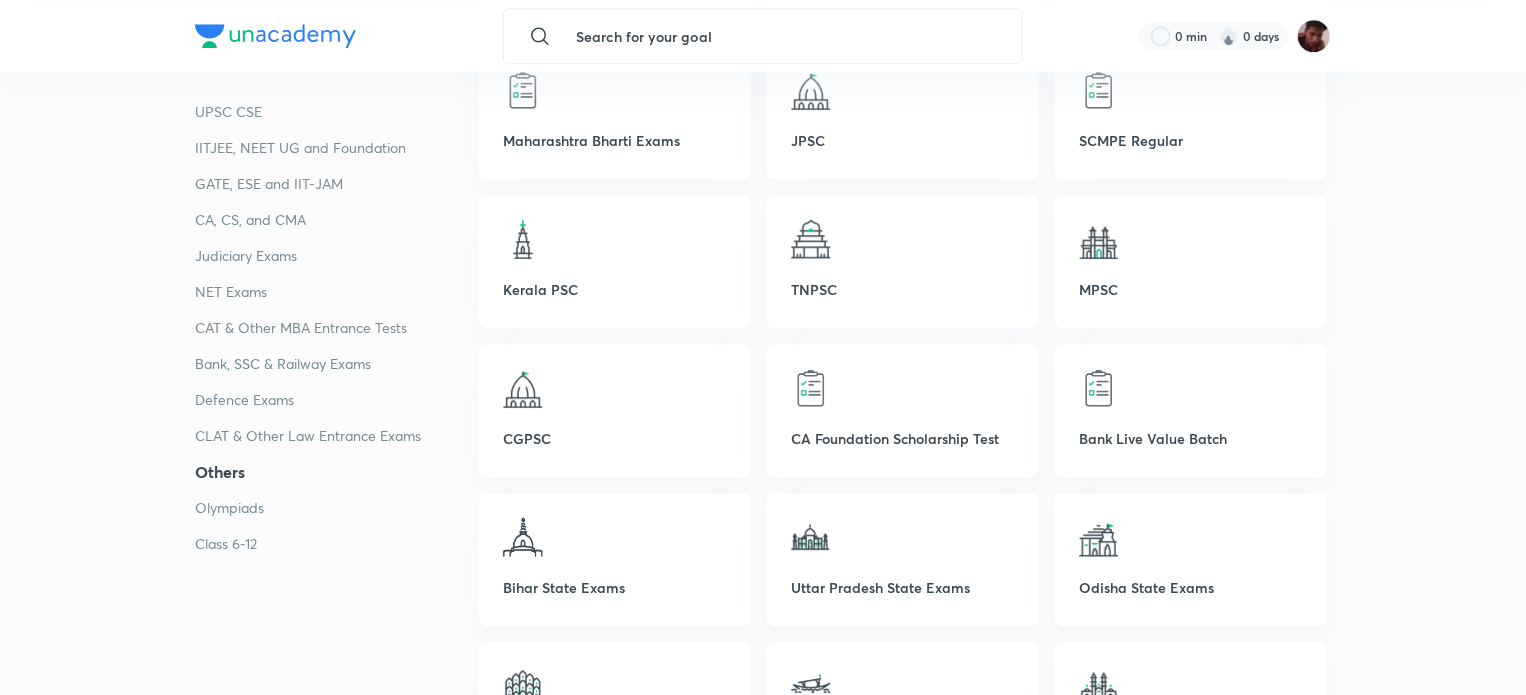 scroll, scrollTop: 6500, scrollLeft: 0, axis: vertical 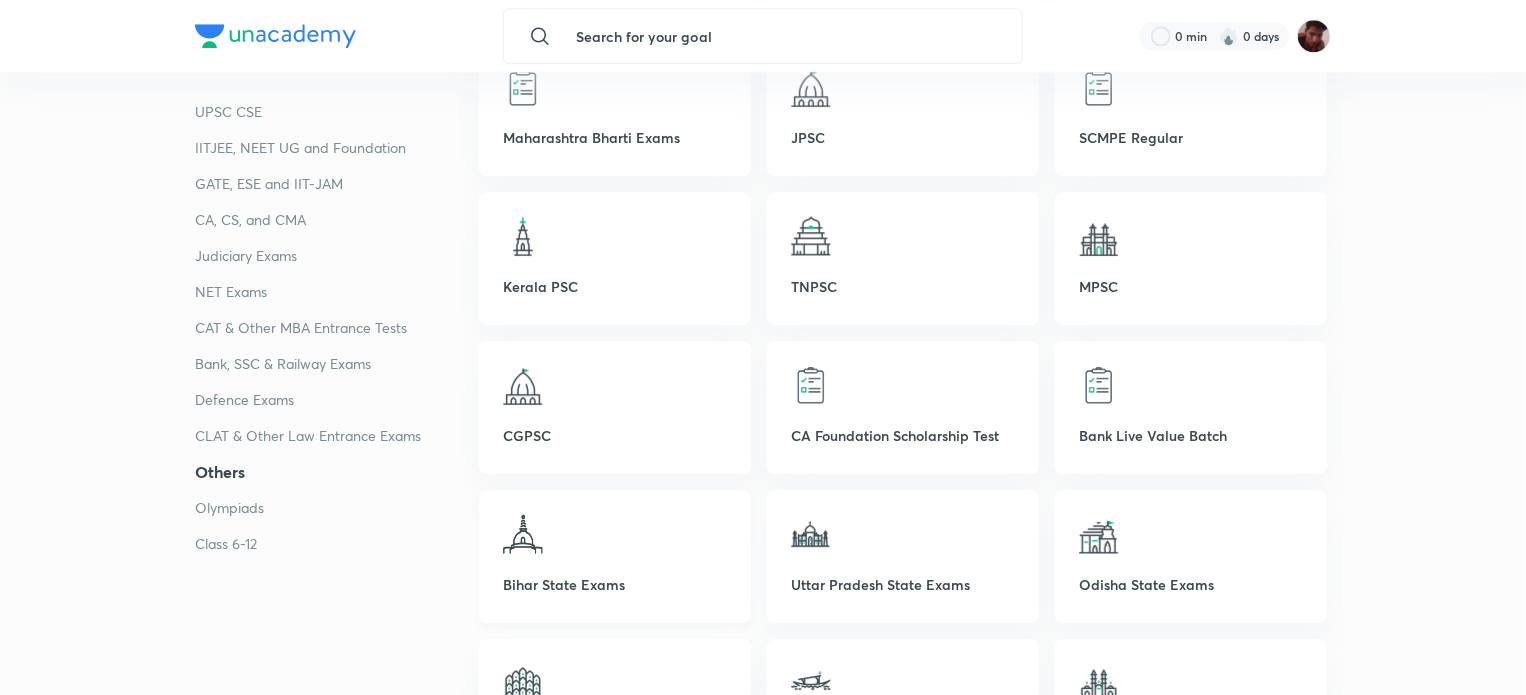 click at bounding box center (615, 534) 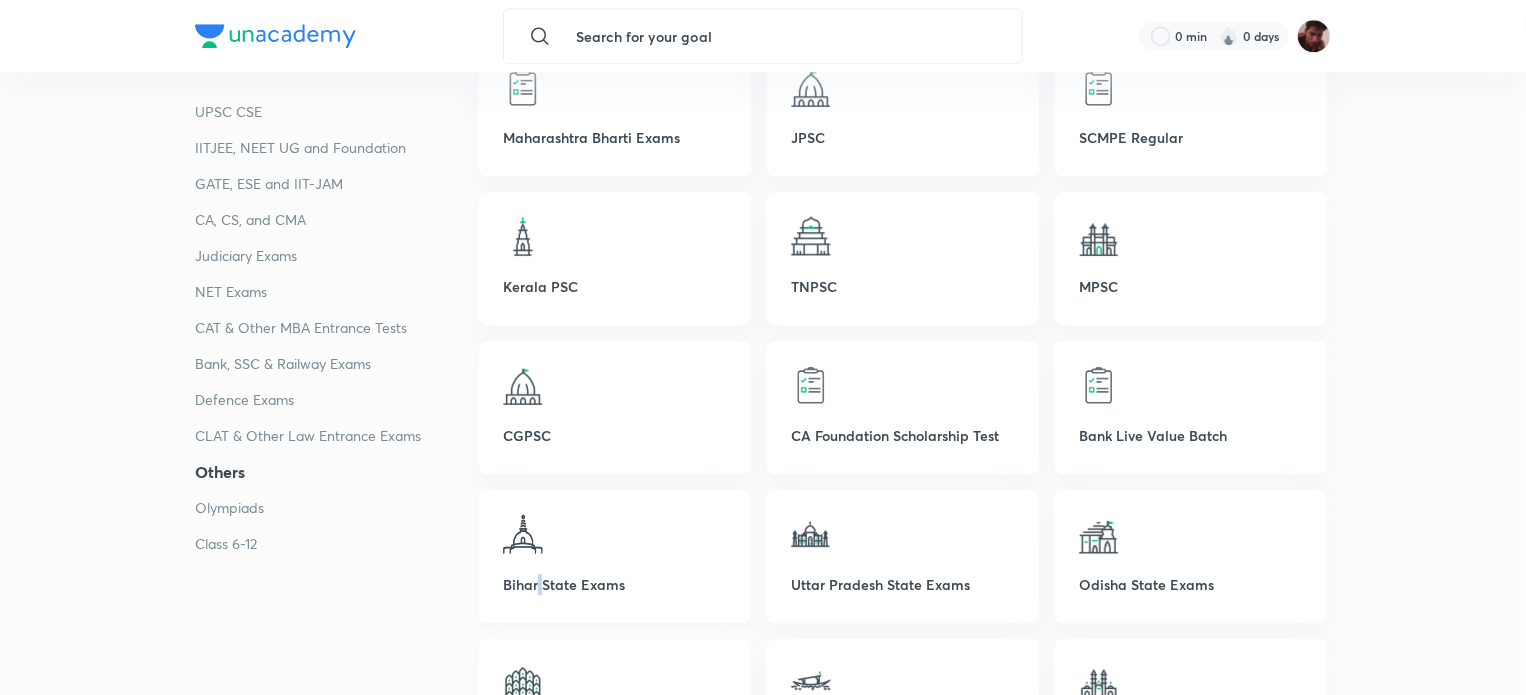 click on "Bihar State Exams" at bounding box center [615, 556] 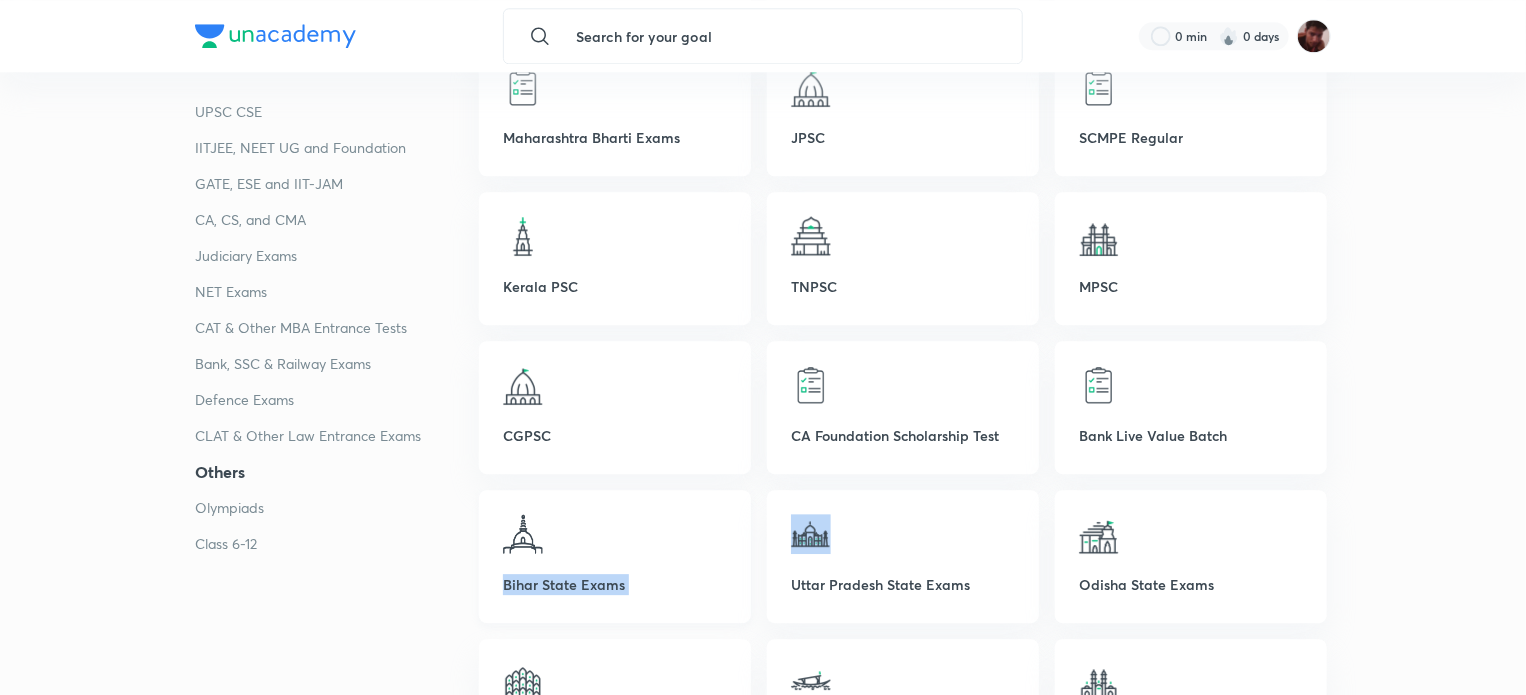 click on "Bihar State Exams" at bounding box center (615, 556) 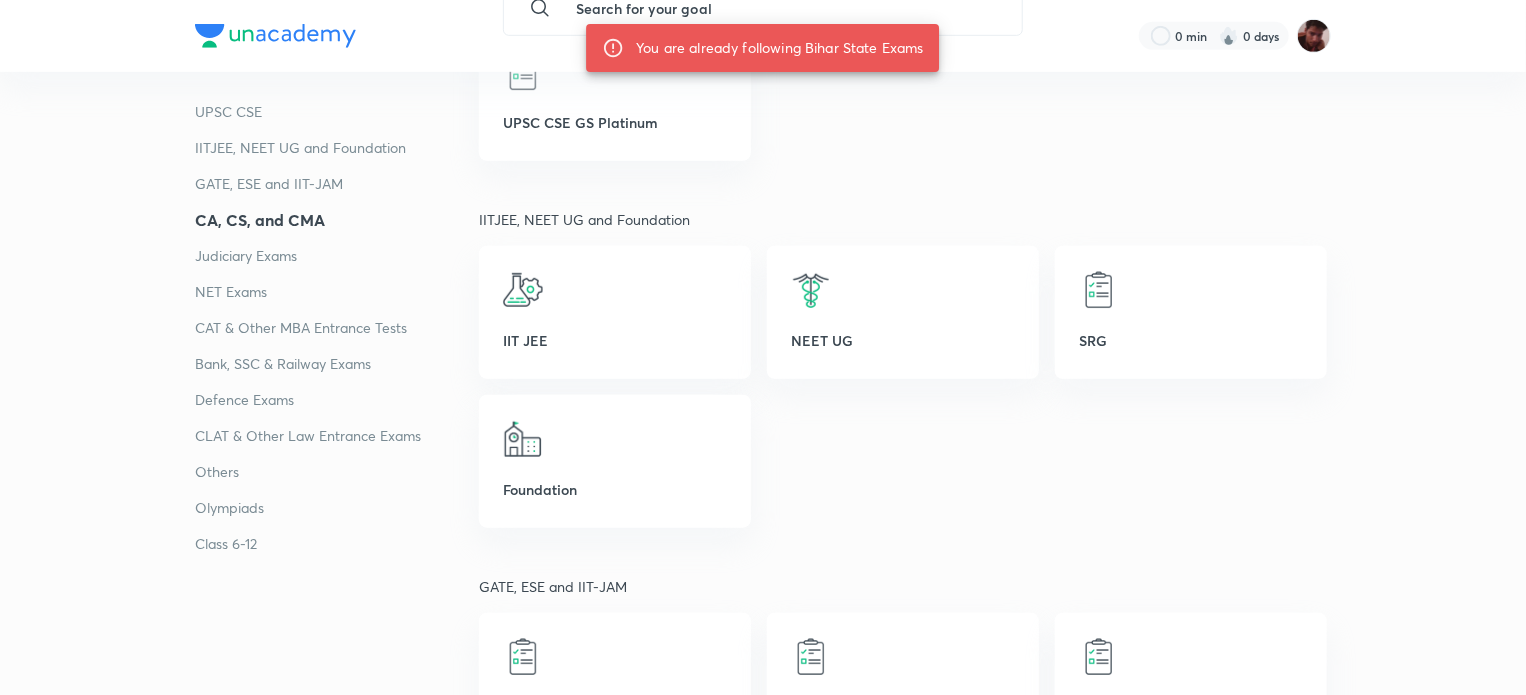 scroll, scrollTop: 0, scrollLeft: 0, axis: both 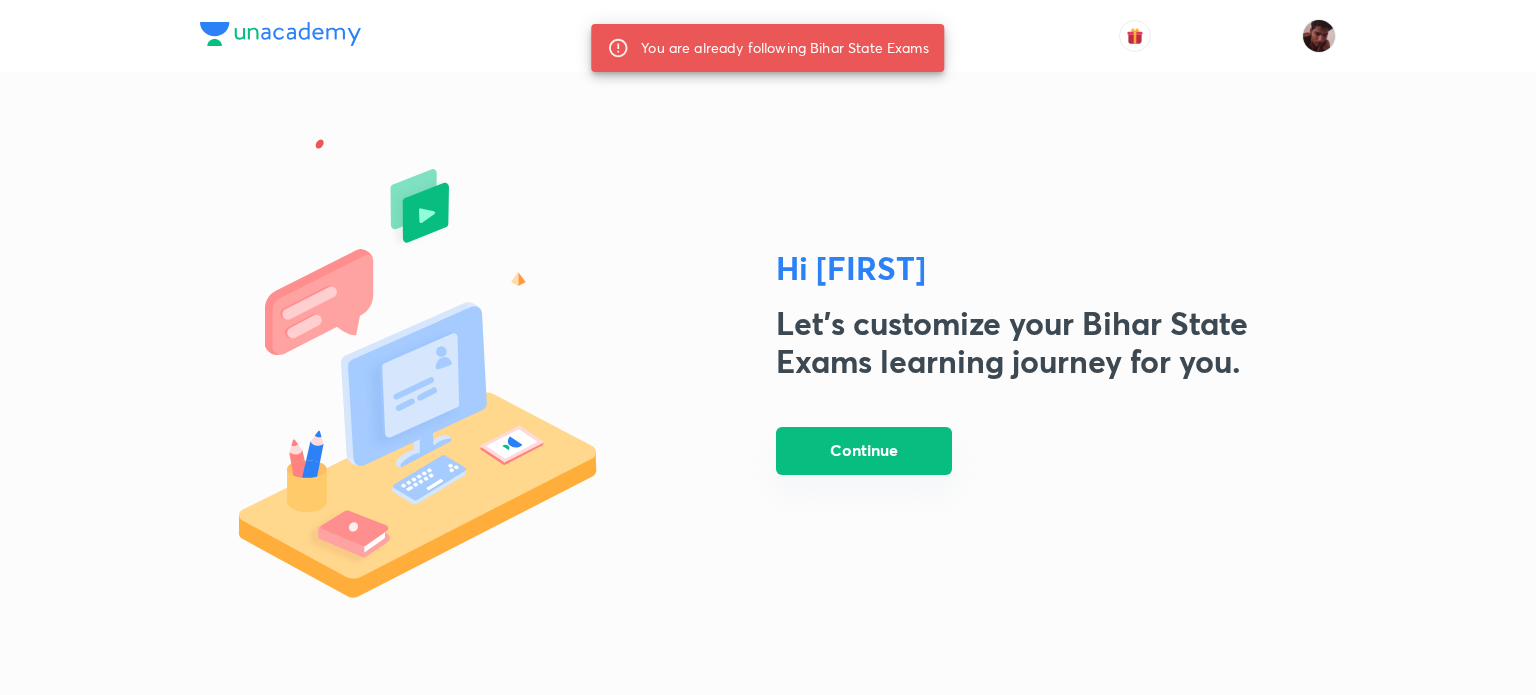click on "Continue" at bounding box center (864, 451) 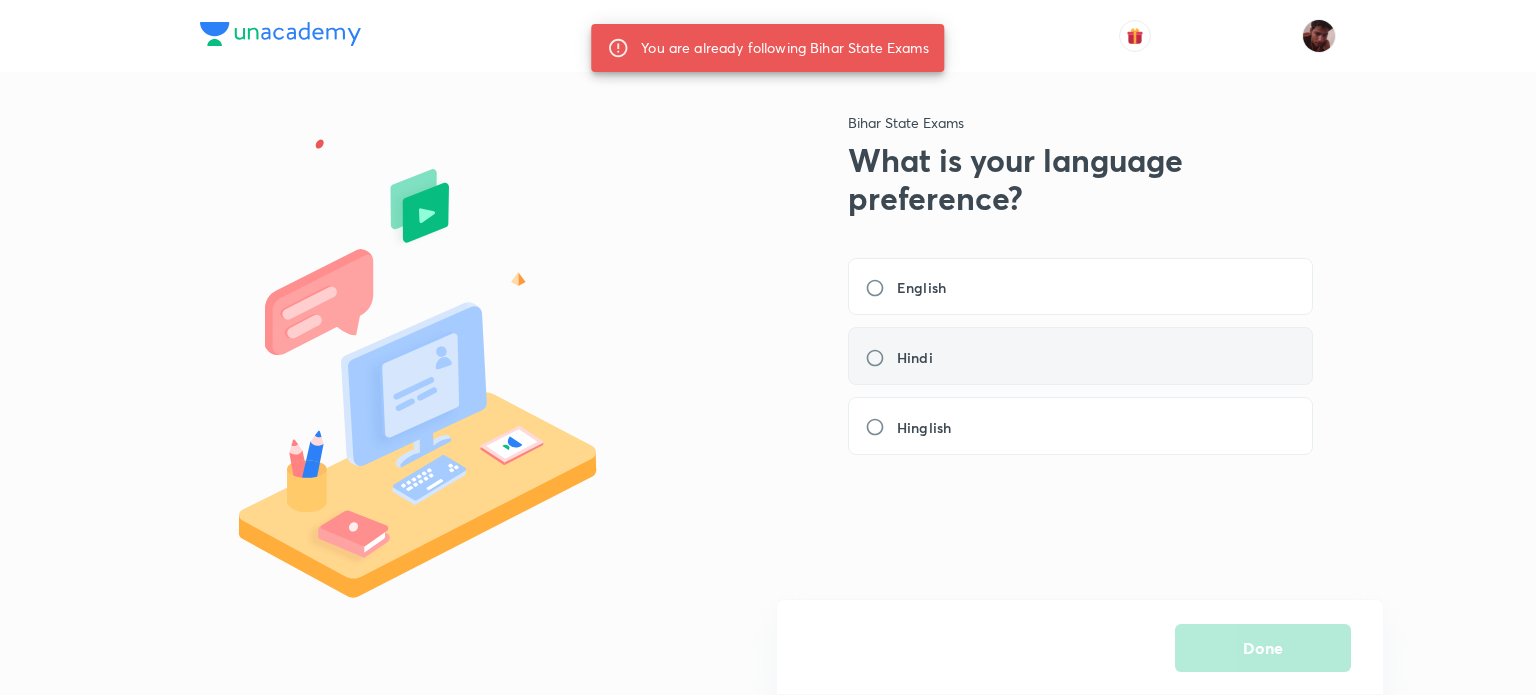 click on "Hindi" at bounding box center [905, 357] 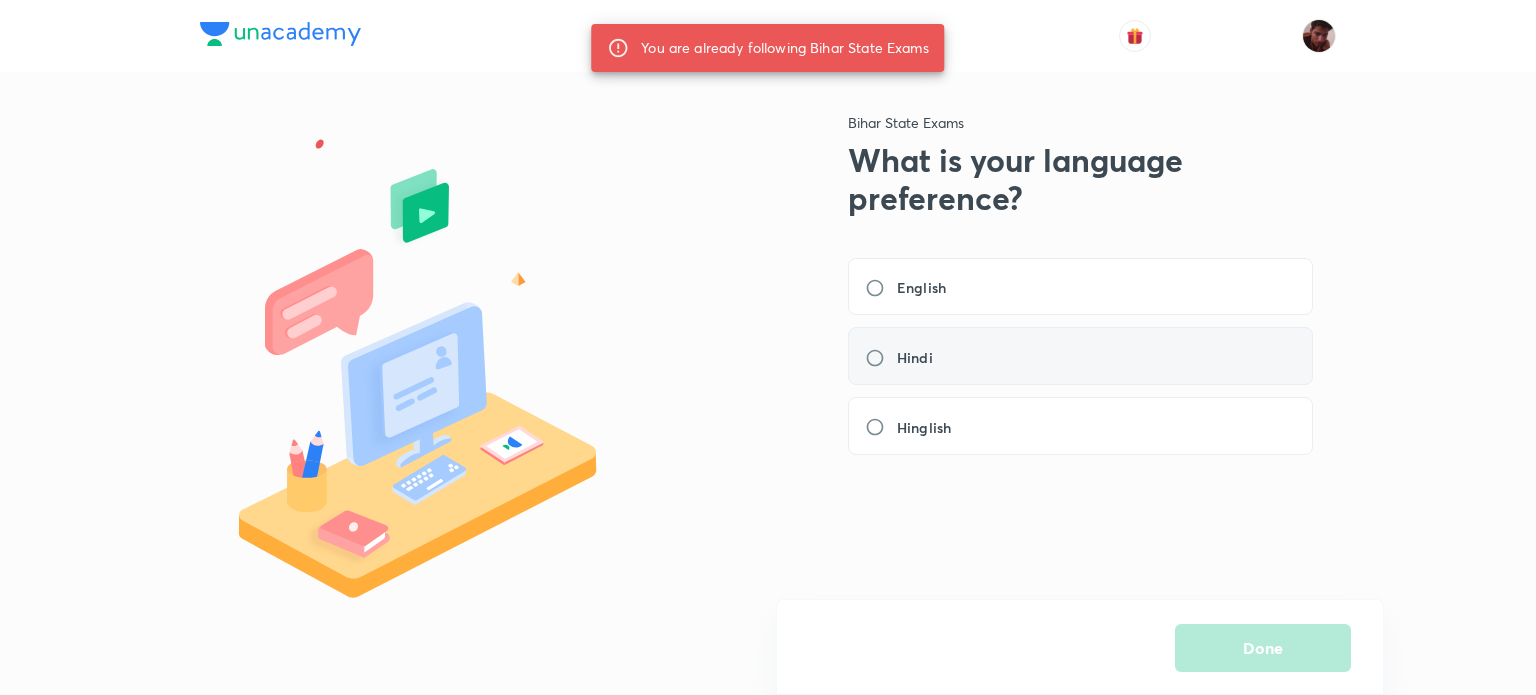 radio on "true" 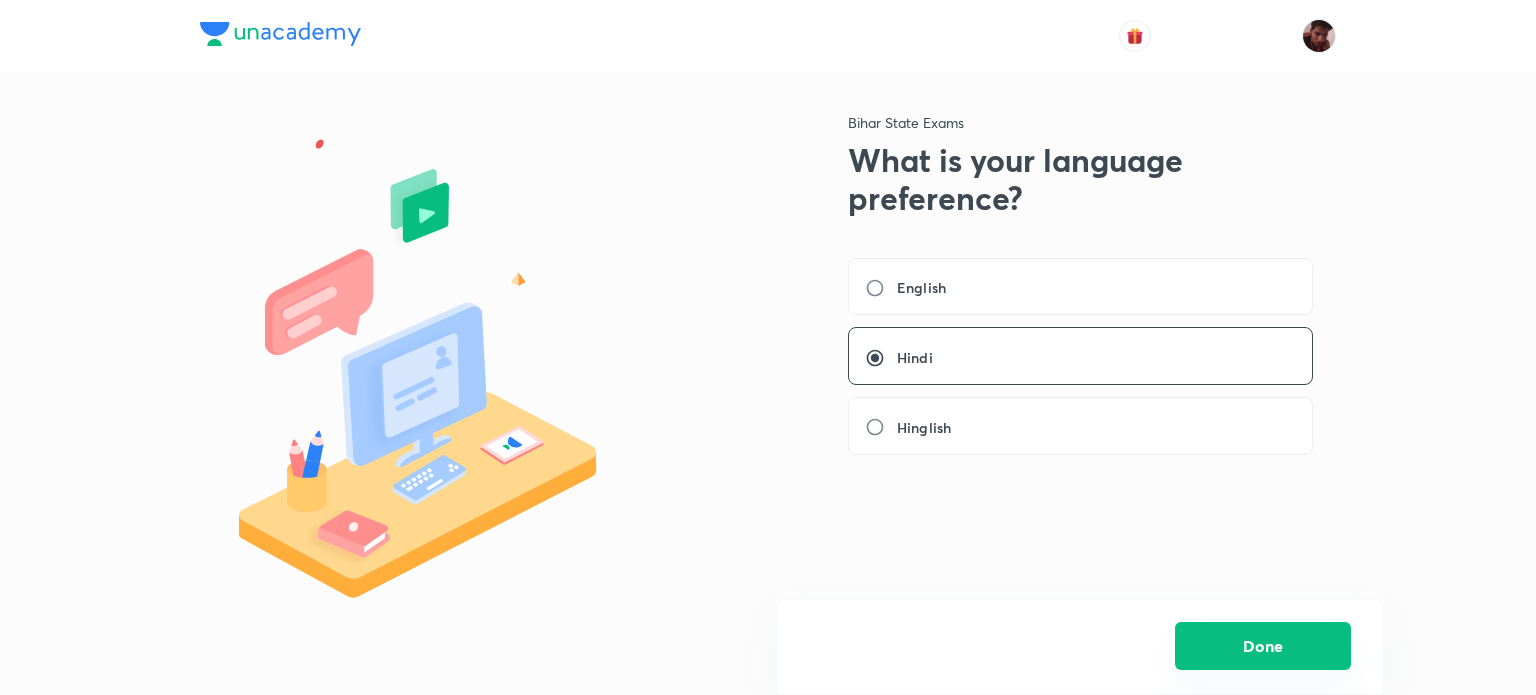 click on "Done" at bounding box center (1263, 646) 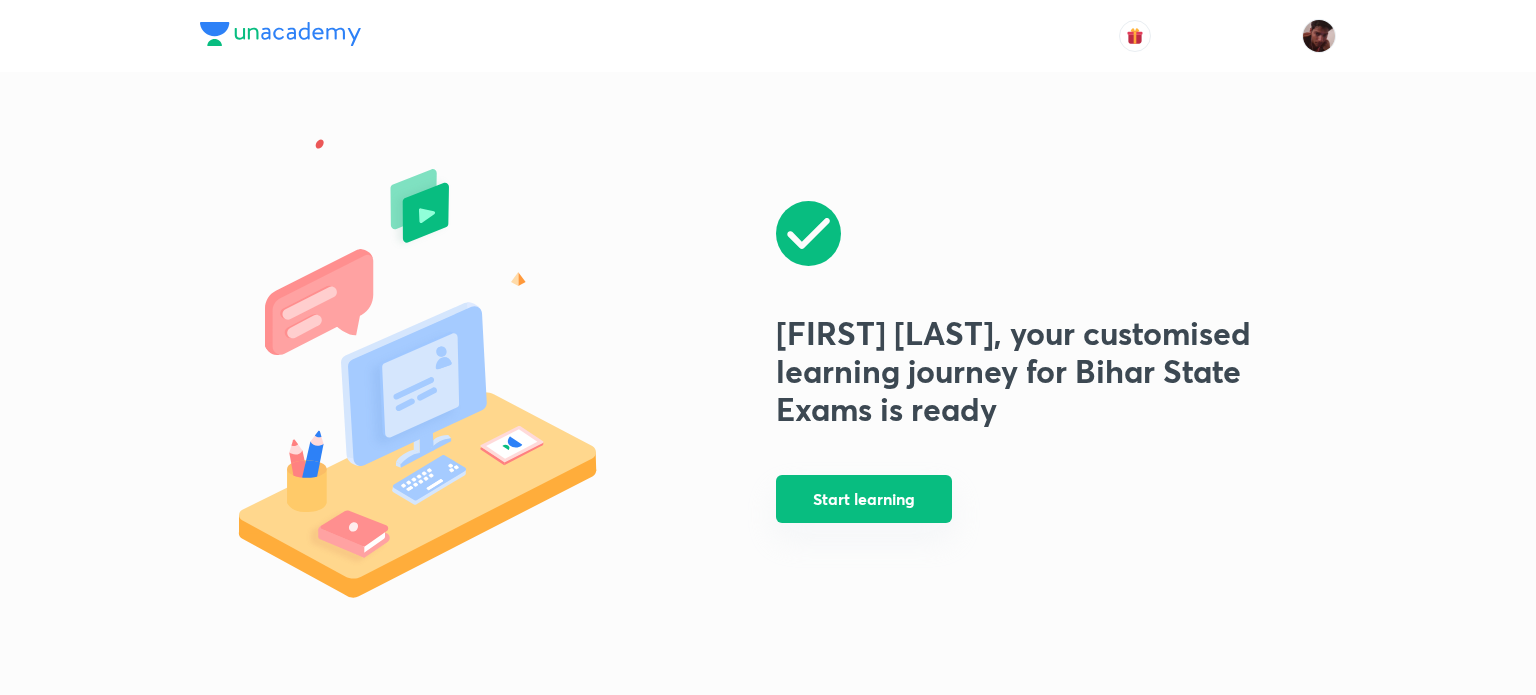 click on "Start learning" at bounding box center [864, 499] 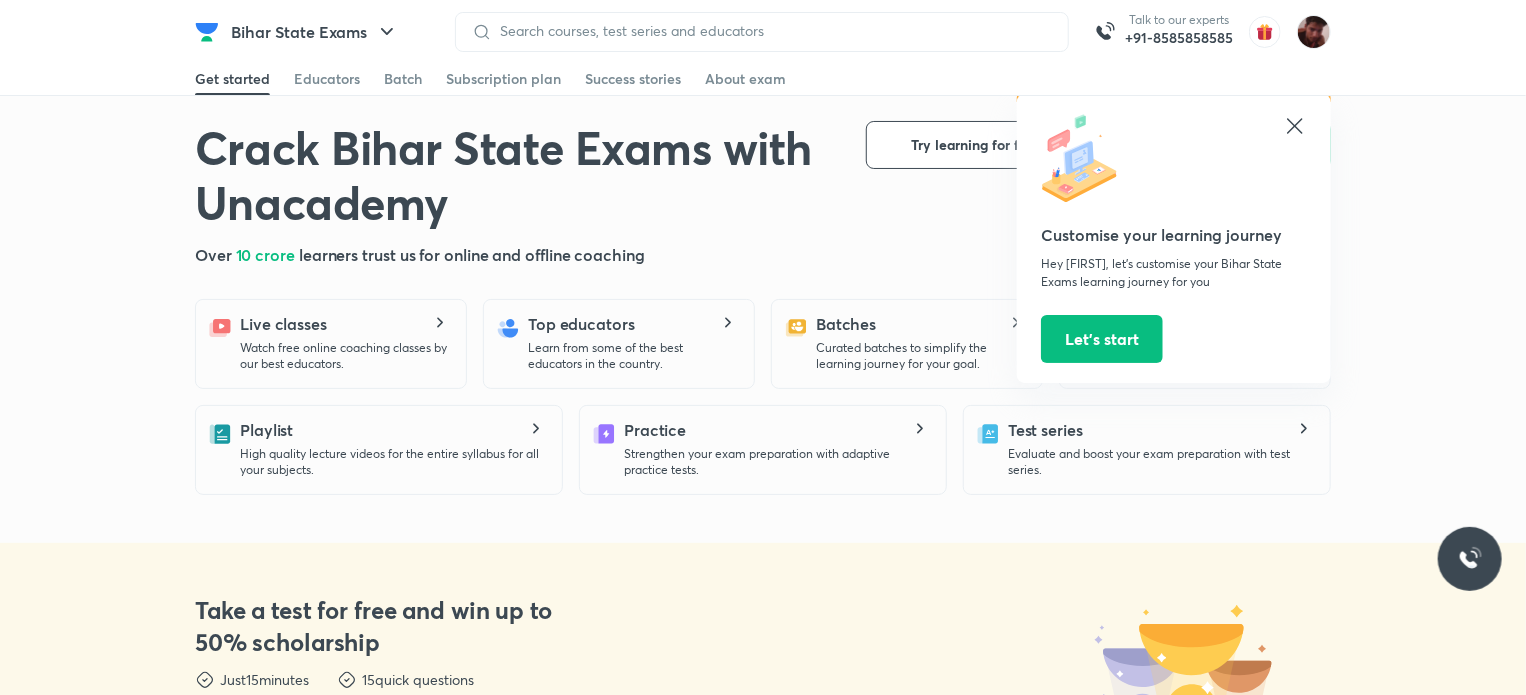 click on "Customise your learning journey Hey Gajanand, let’s customise your Bihar State Exams learning journey for you Let’s start" at bounding box center [1174, 238] 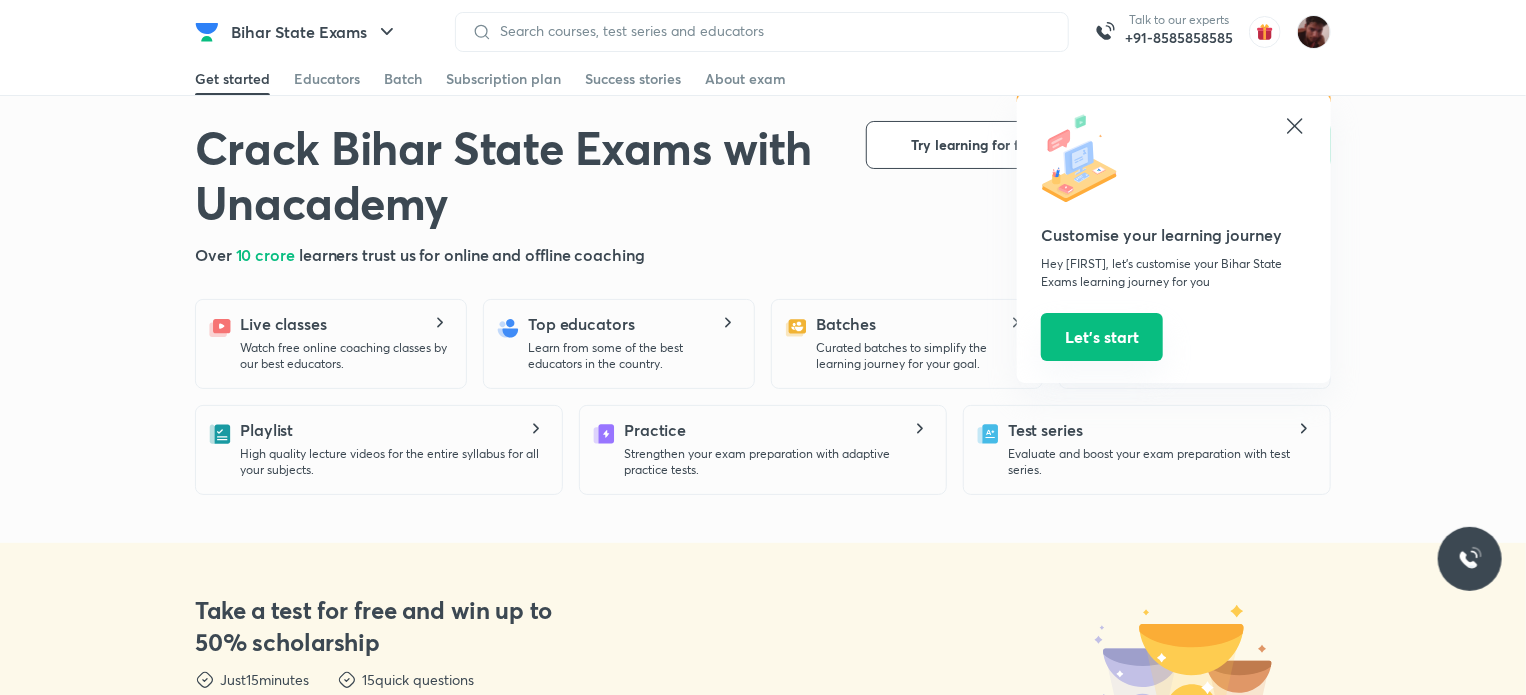 click on "Let’s start" at bounding box center (1102, 337) 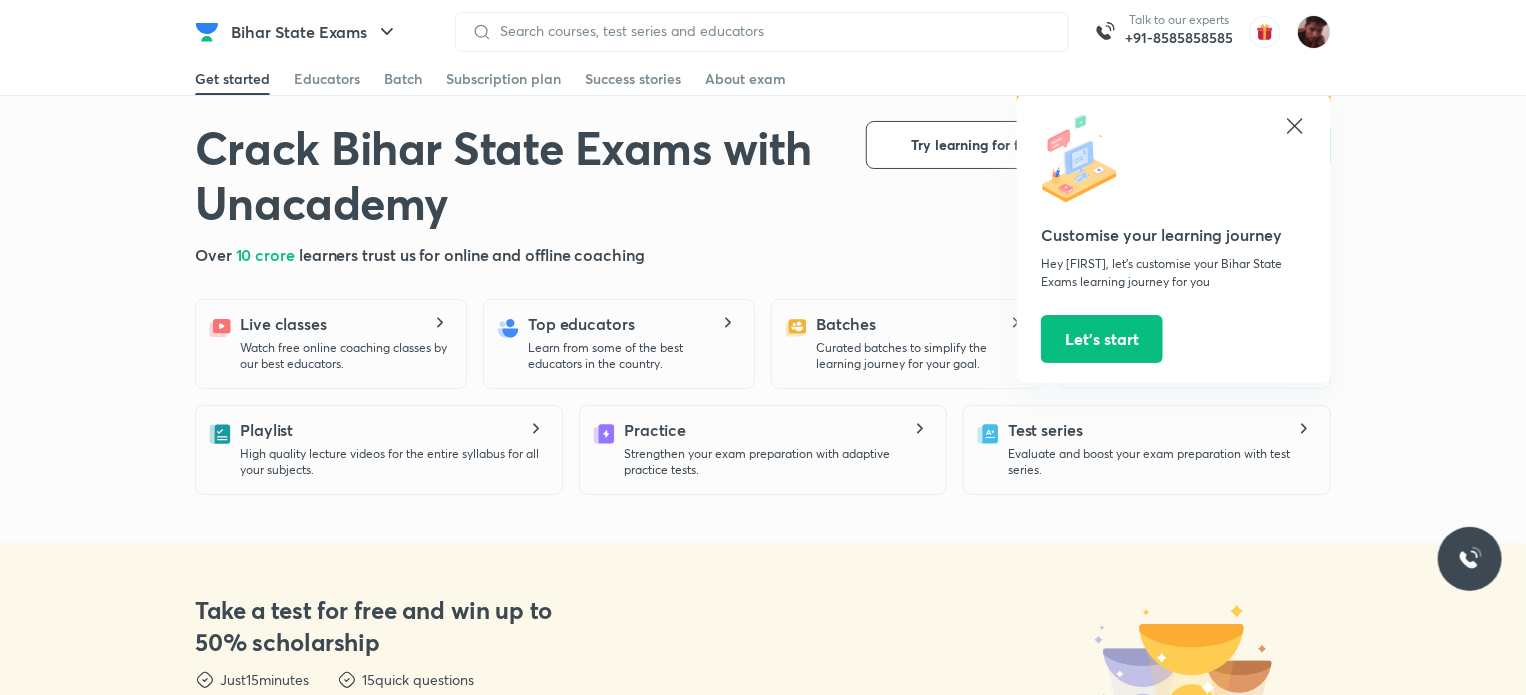 click 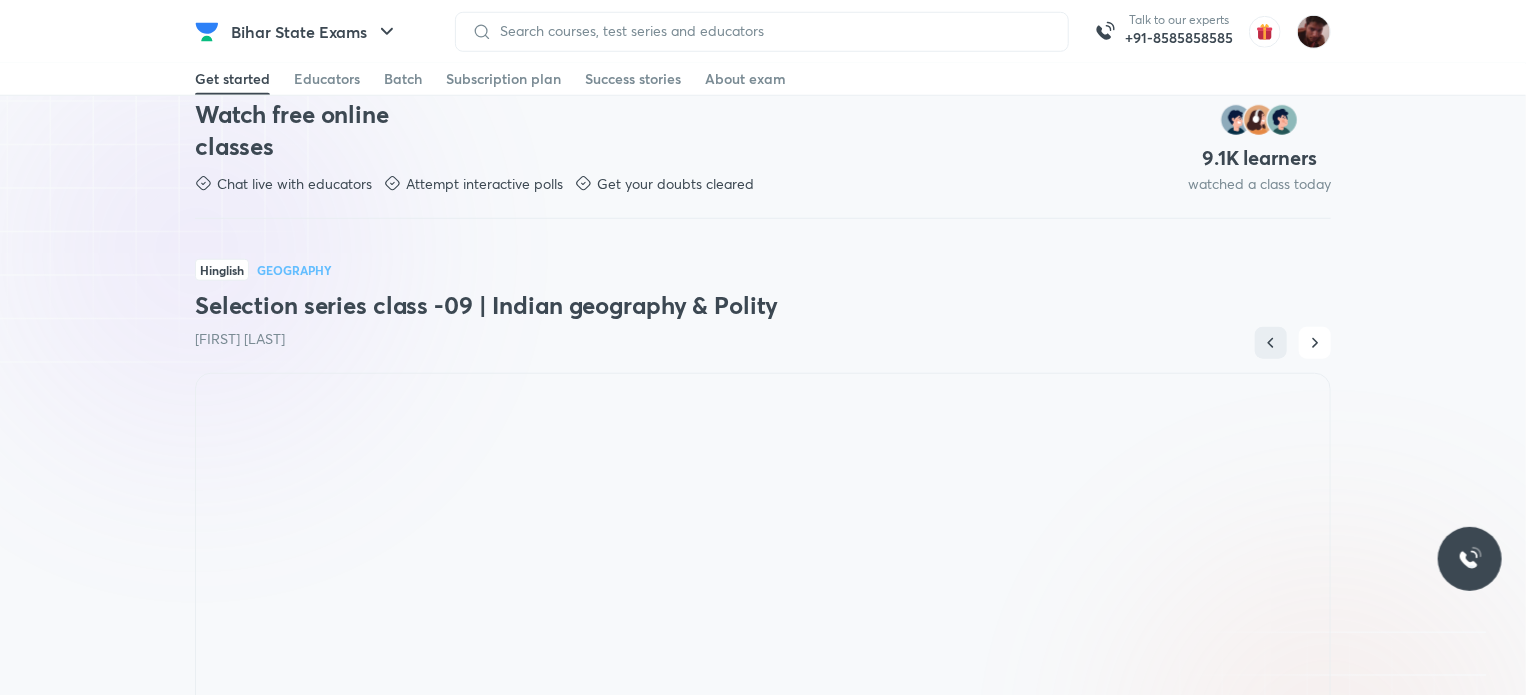 scroll, scrollTop: 800, scrollLeft: 0, axis: vertical 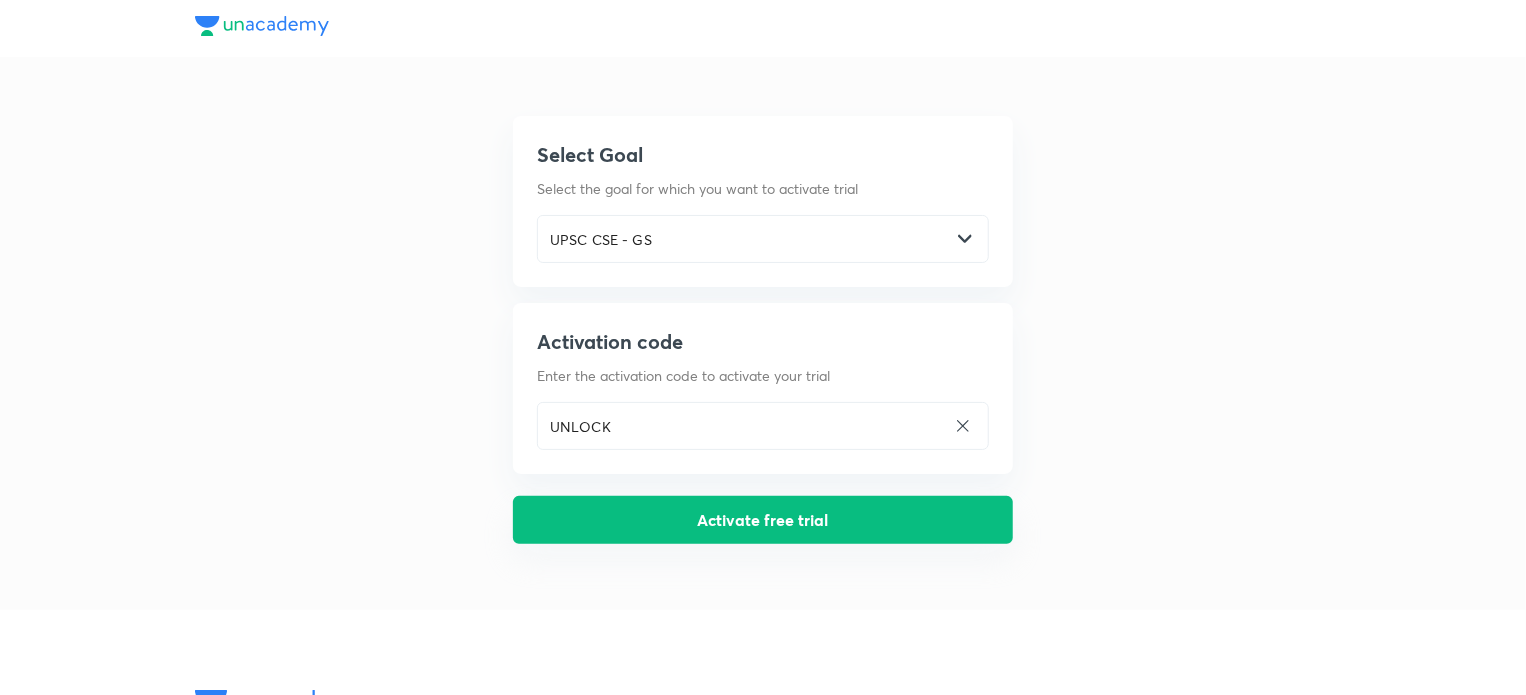 click on "Activate free trial" at bounding box center (763, 520) 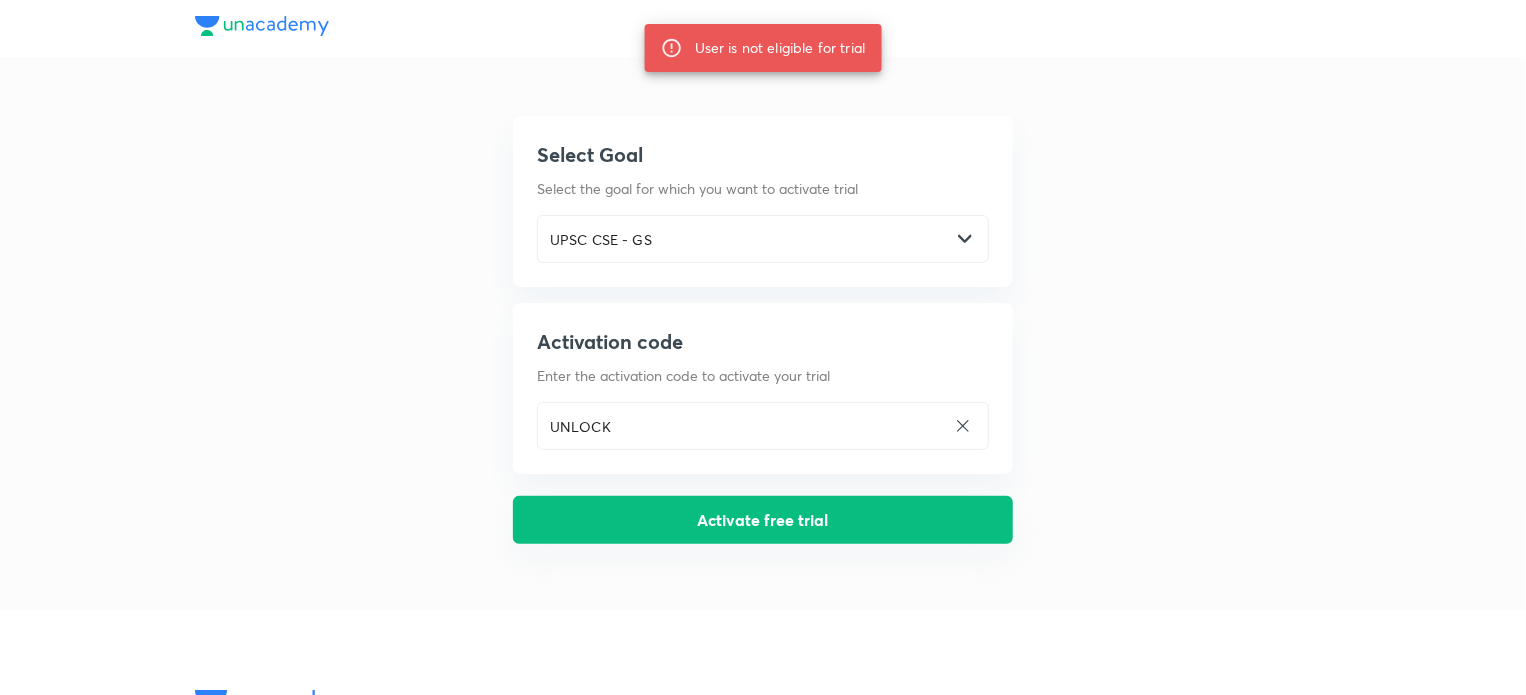 click on "Activate free trial" at bounding box center (763, 520) 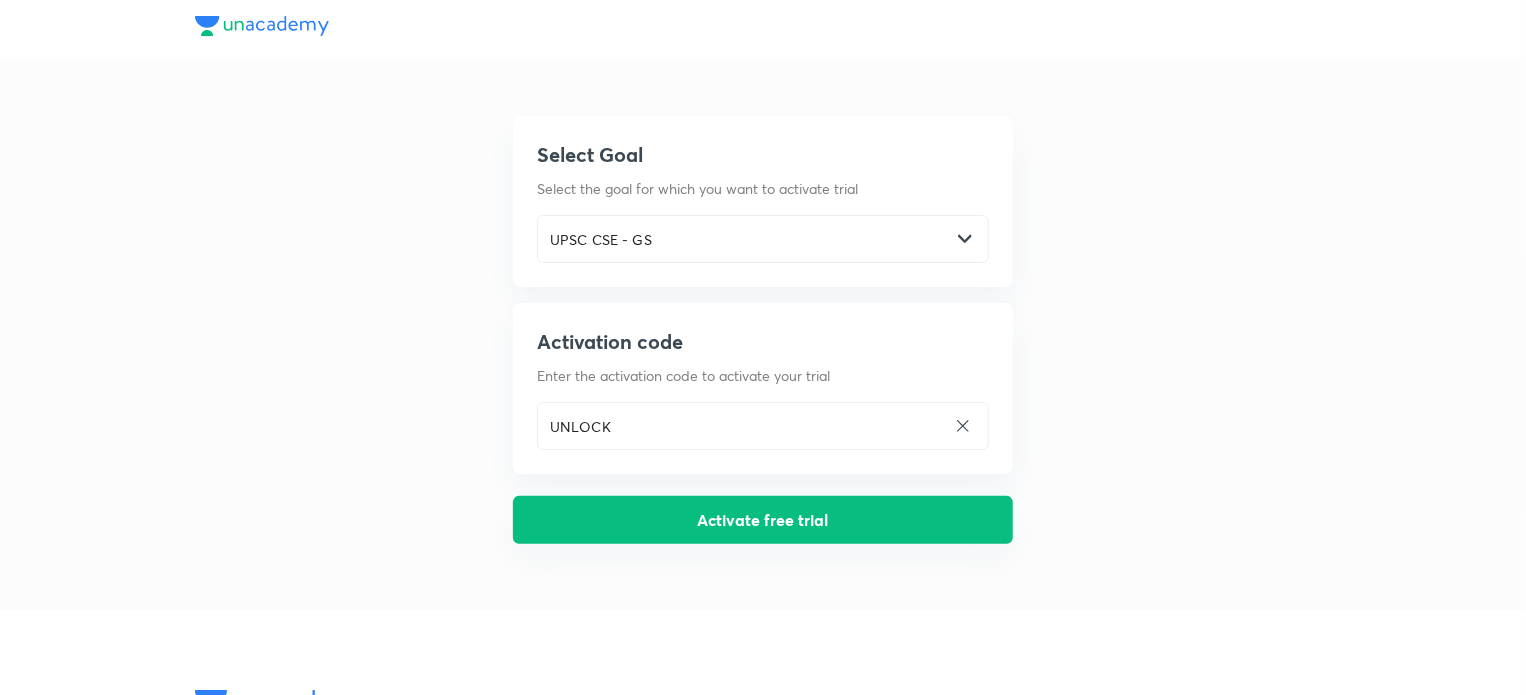 click on "Activate free trial" at bounding box center [763, 520] 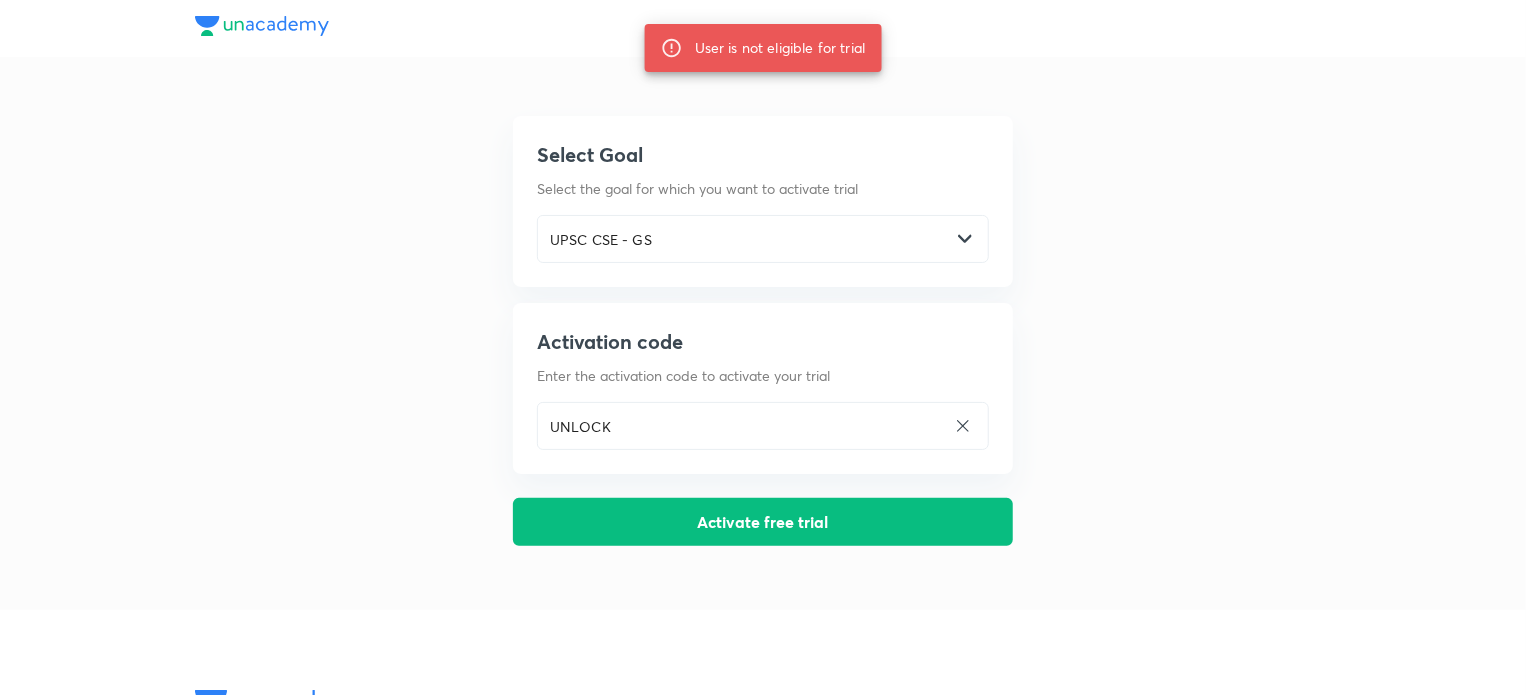 click at bounding box center (262, 26) 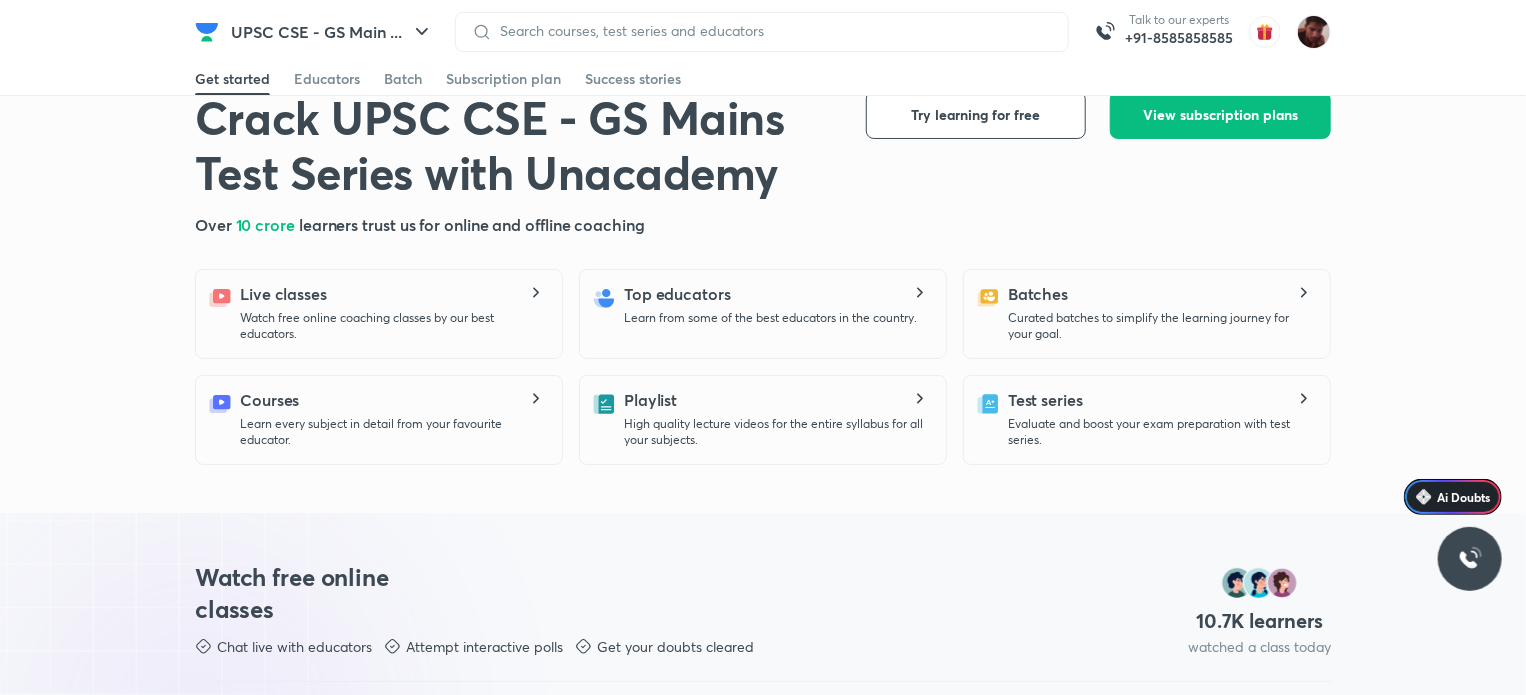 scroll, scrollTop: 0, scrollLeft: 0, axis: both 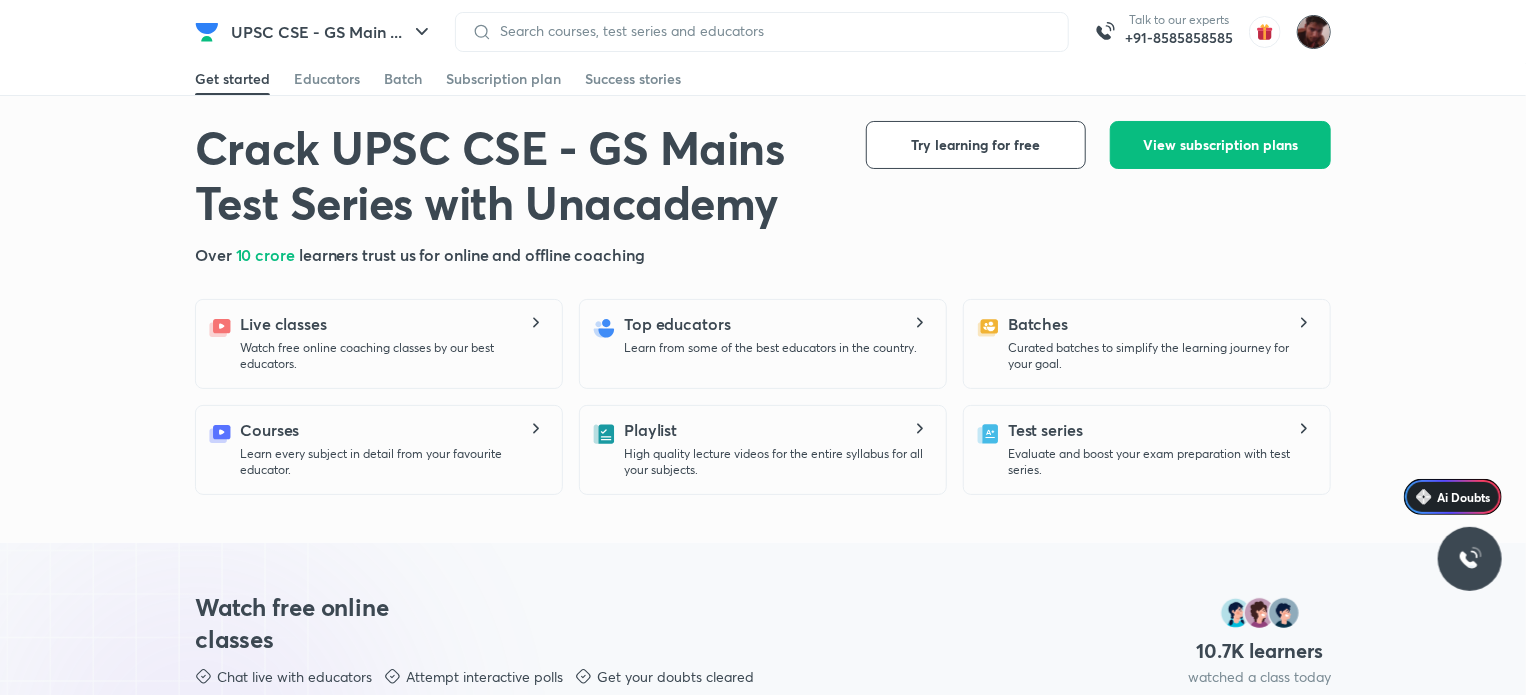 click at bounding box center [1314, 32] 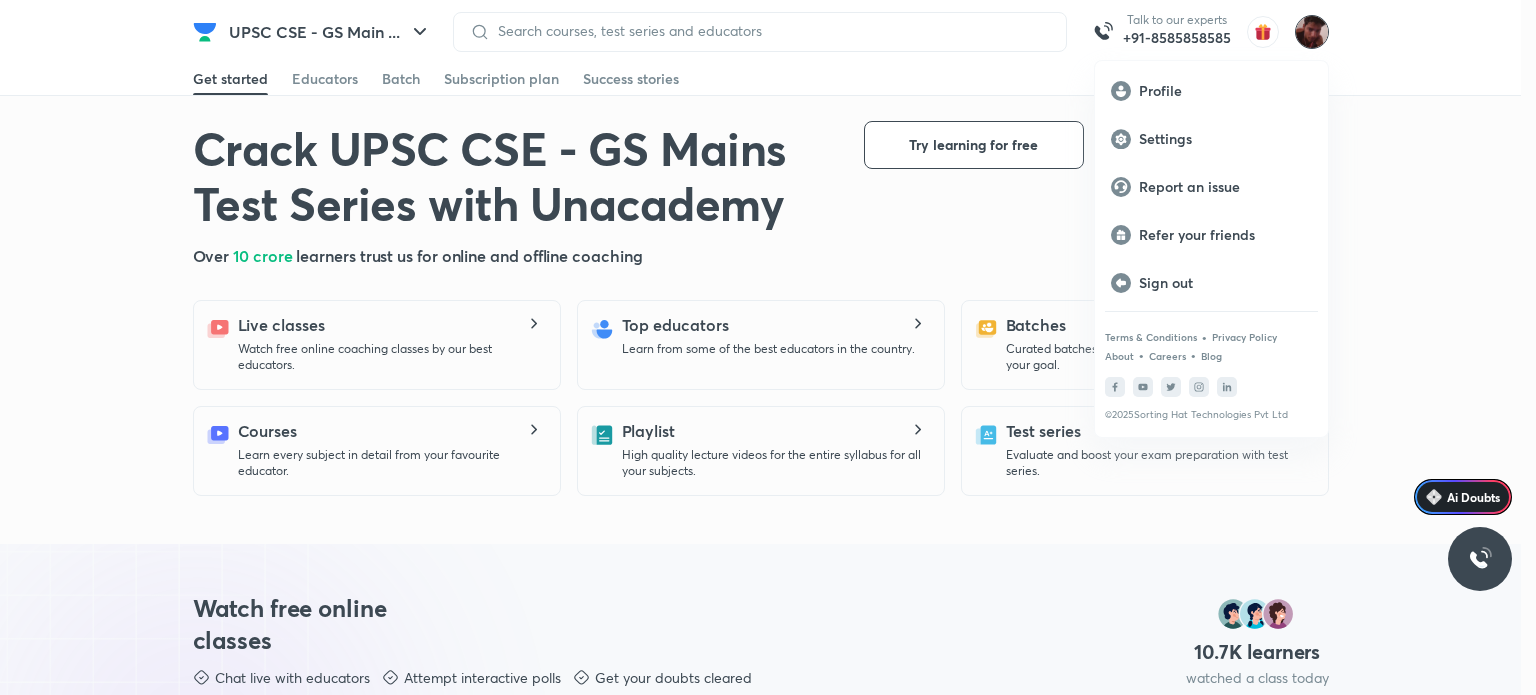 click at bounding box center (768, 347) 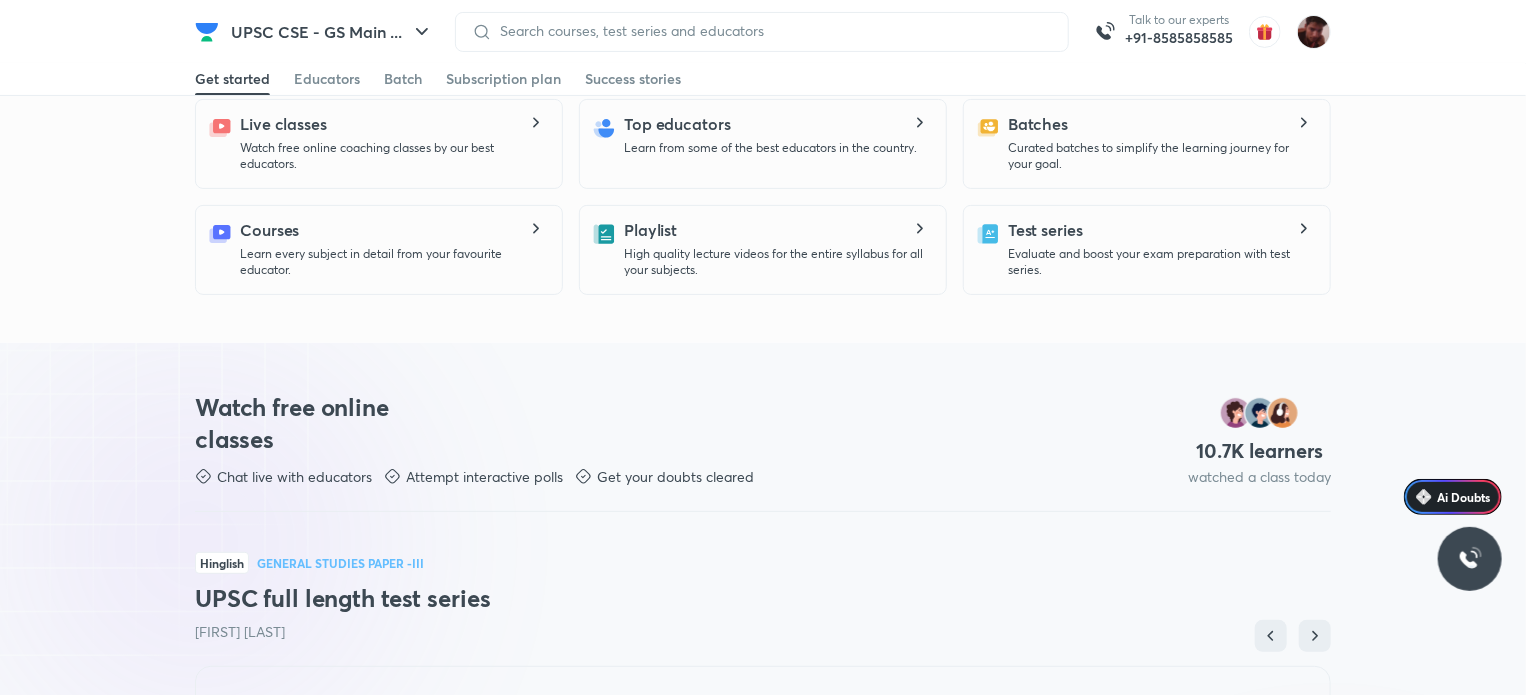 scroll, scrollTop: 0, scrollLeft: 0, axis: both 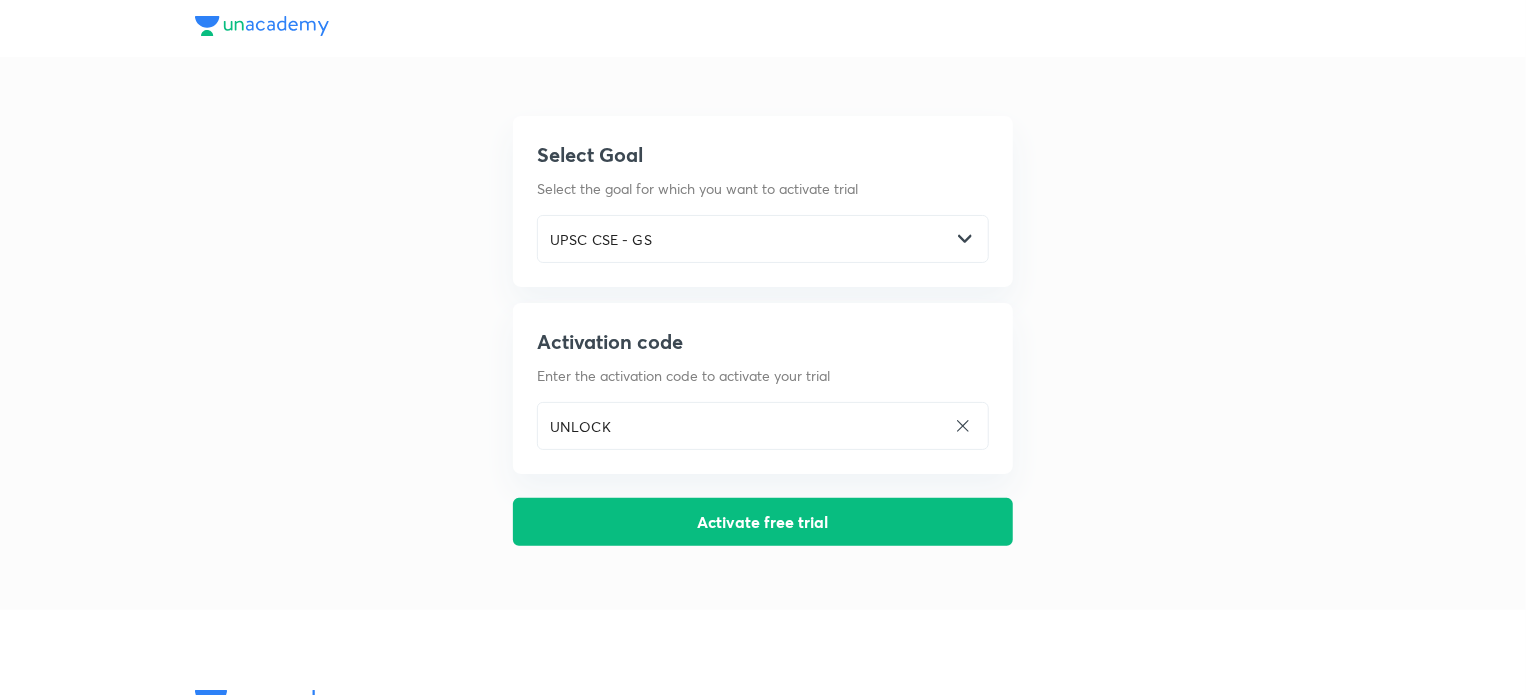 click on "UNLOCK" at bounding box center (742, 426) 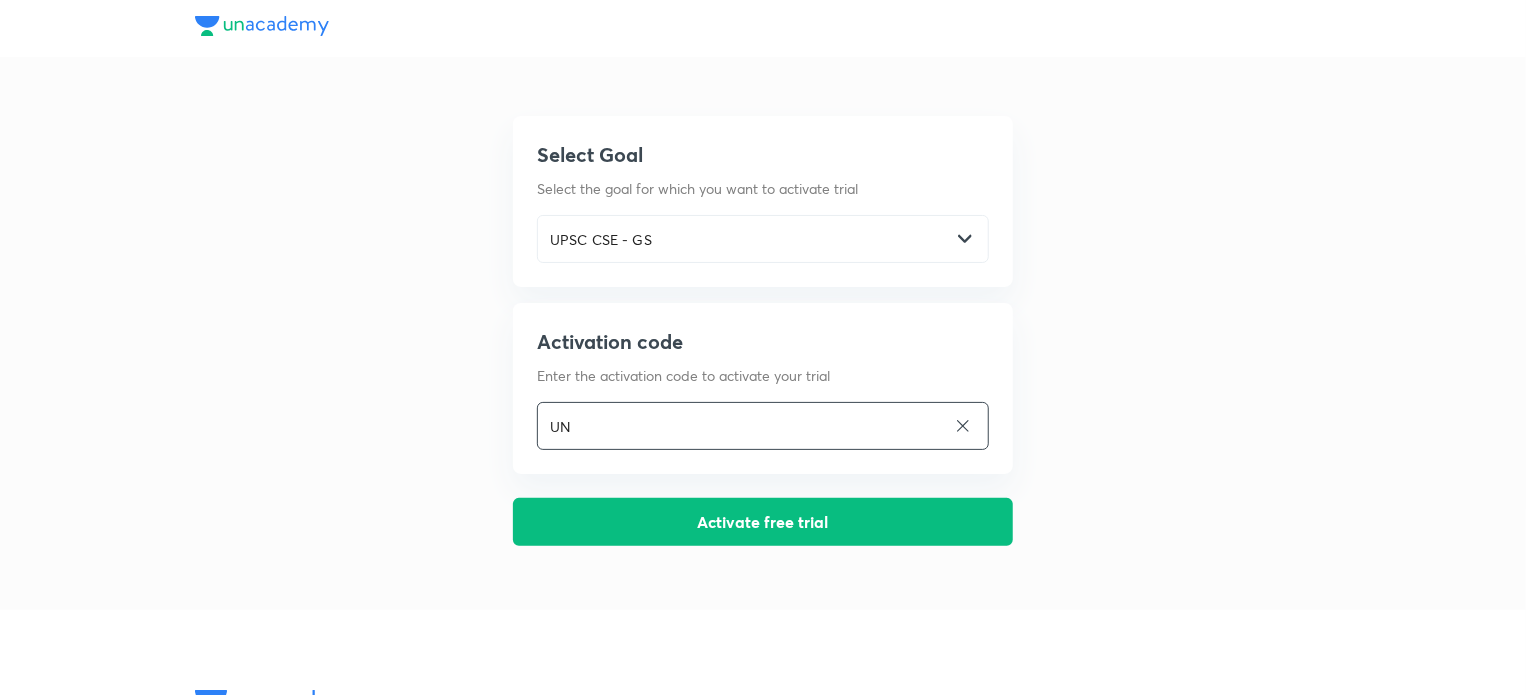 type on "U" 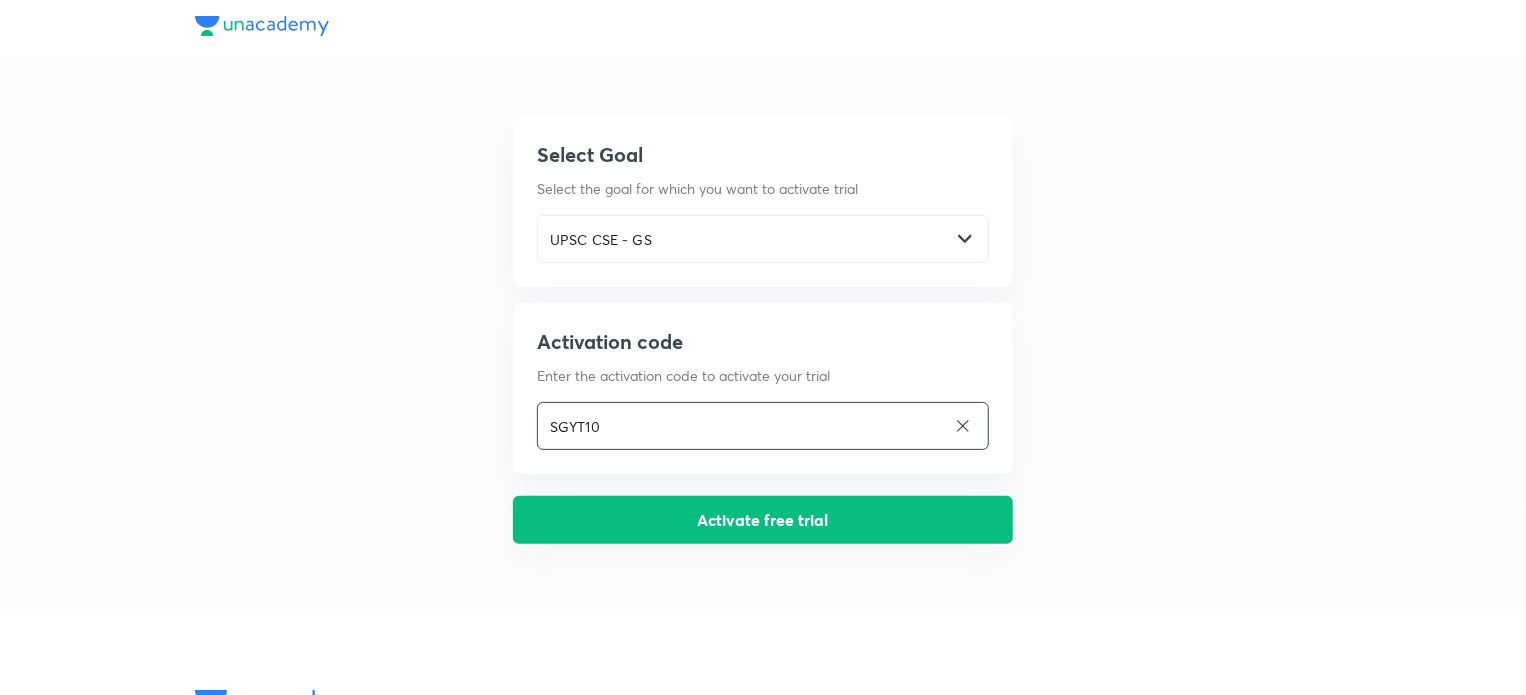 type on "SGYT10" 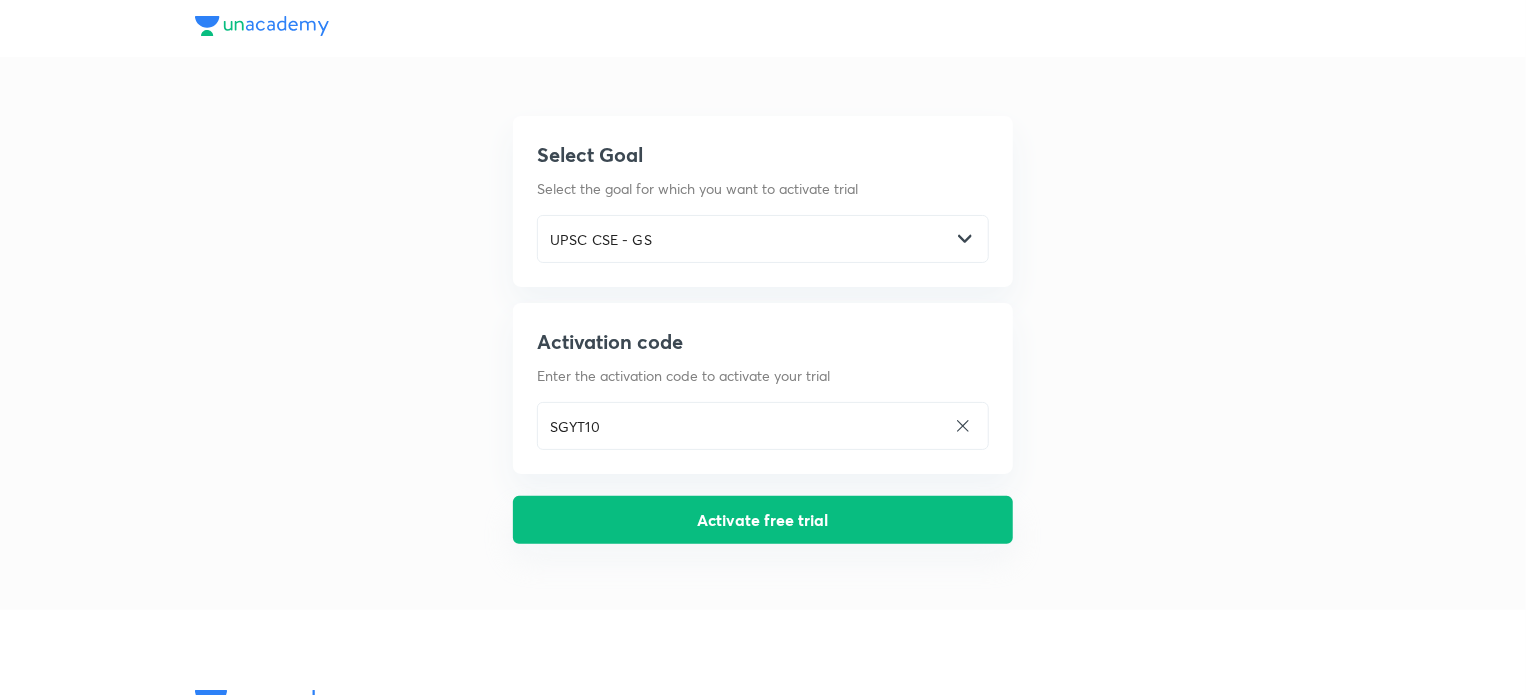 click on "Activate free trial" at bounding box center (763, 520) 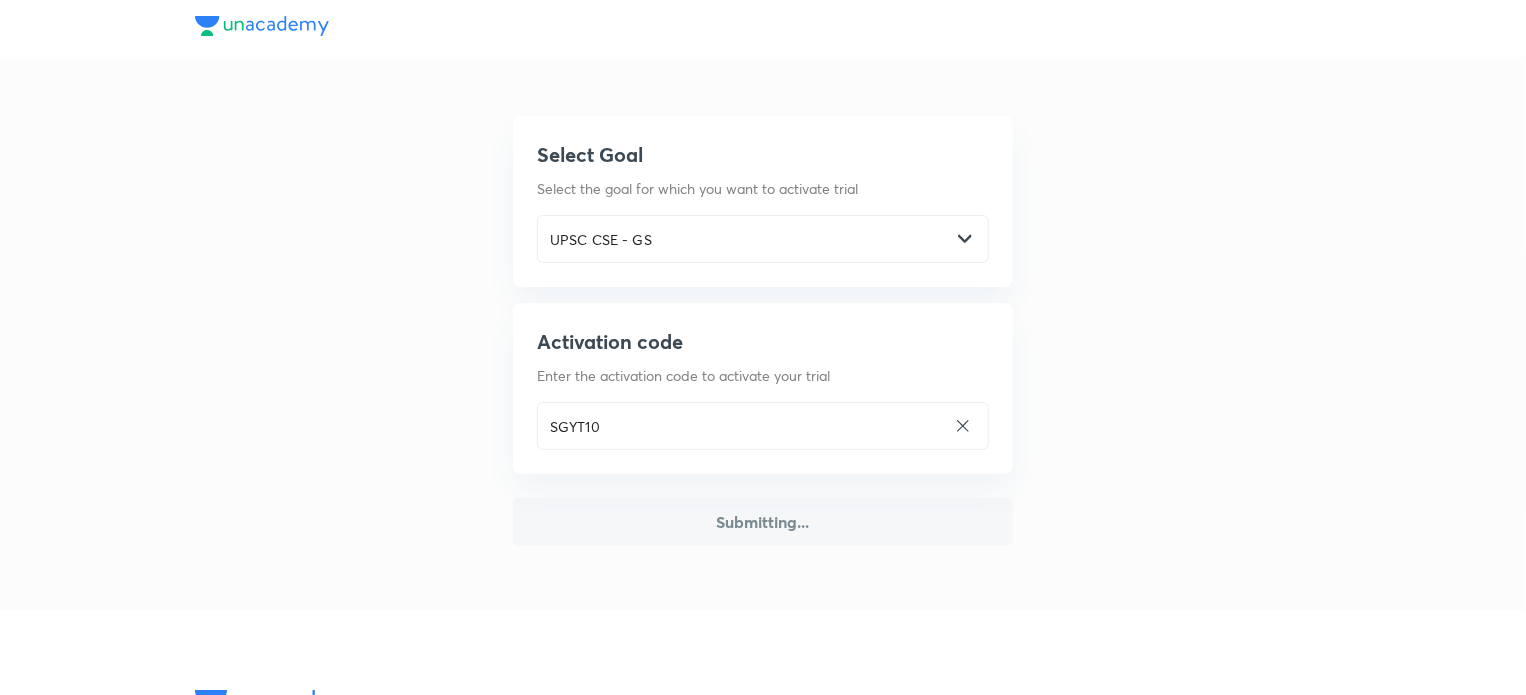 type 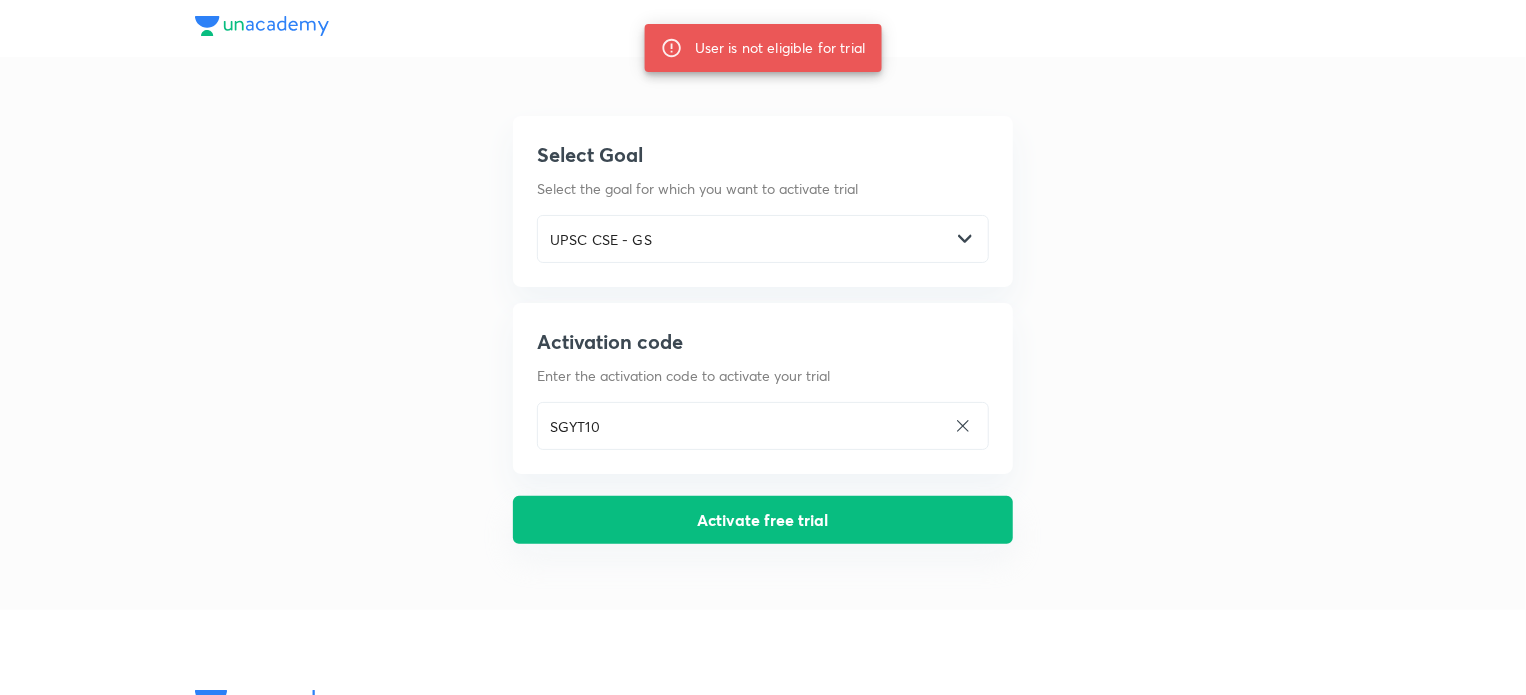 click on "Activate free trial" at bounding box center (763, 520) 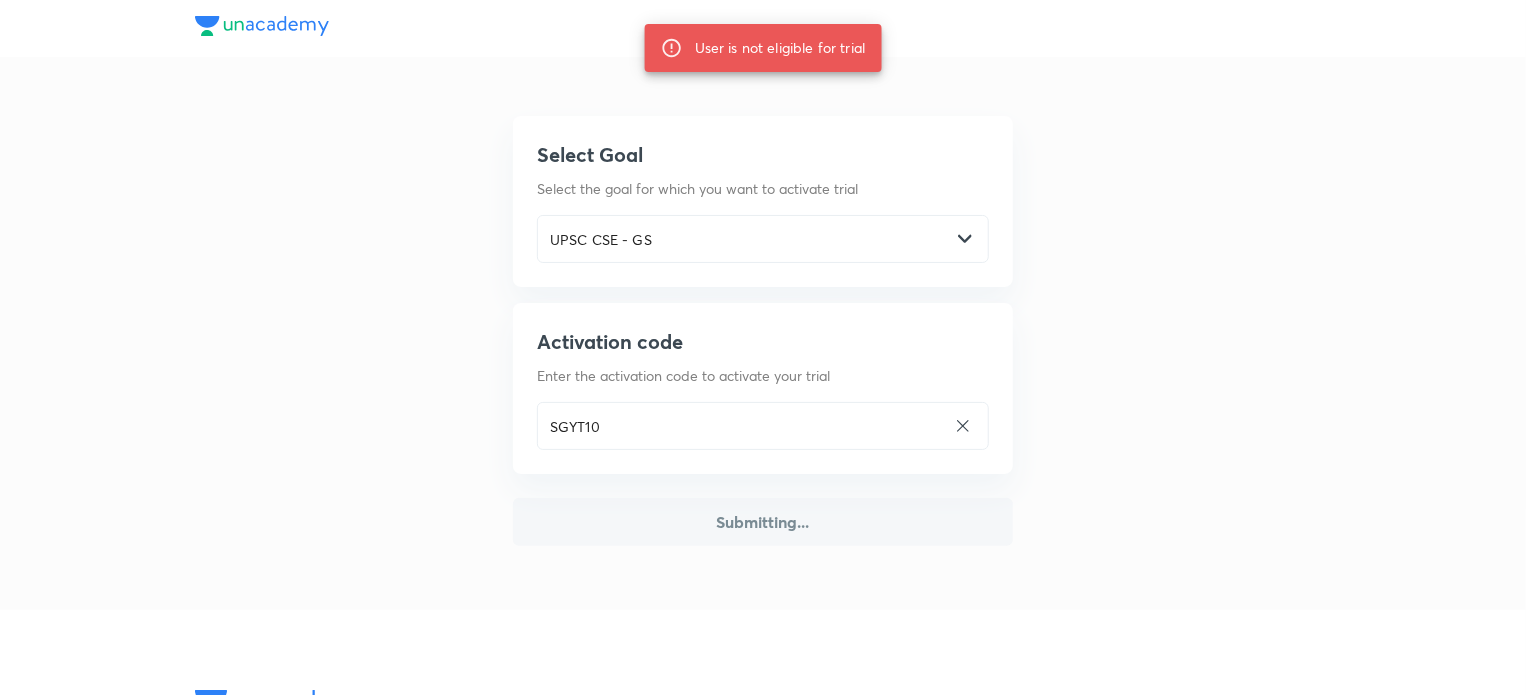 click on "Submitting..." at bounding box center [763, 522] 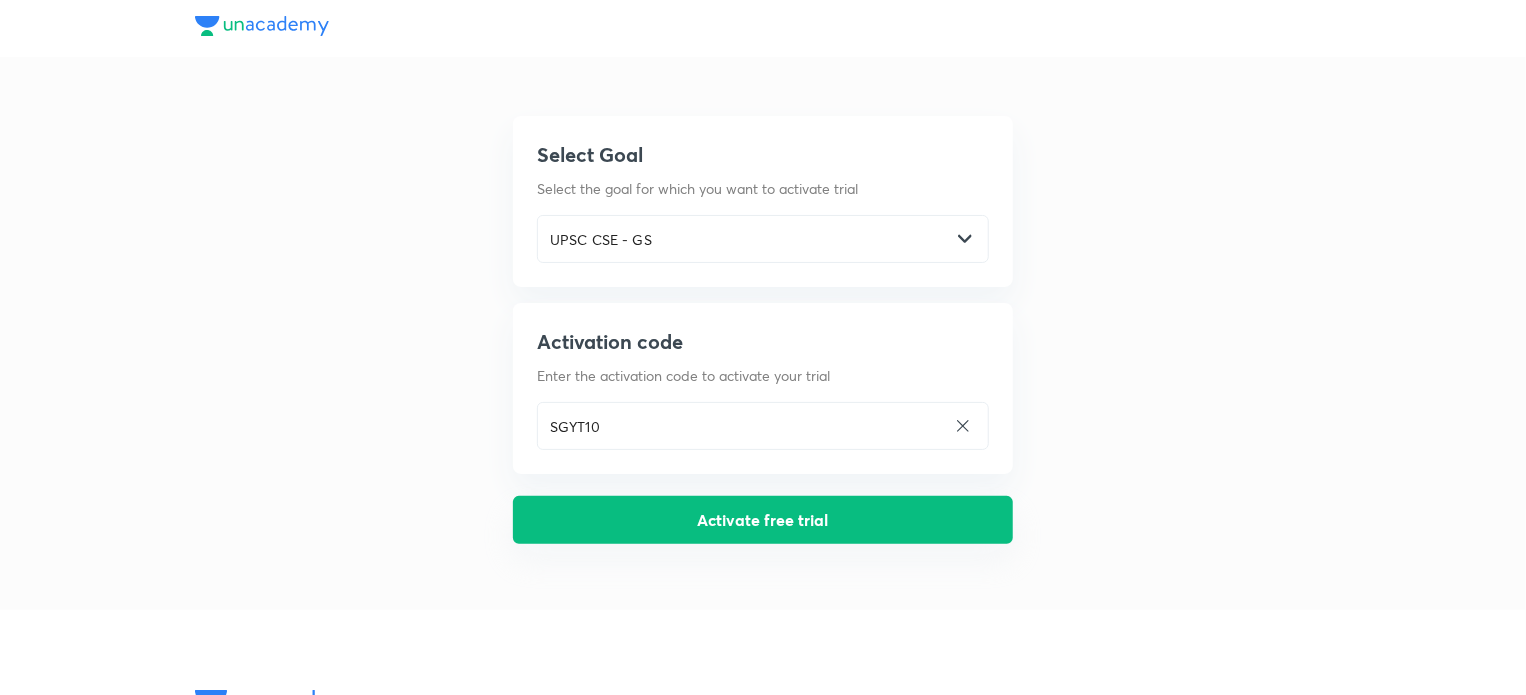 click on "Activate free trial" at bounding box center (763, 520) 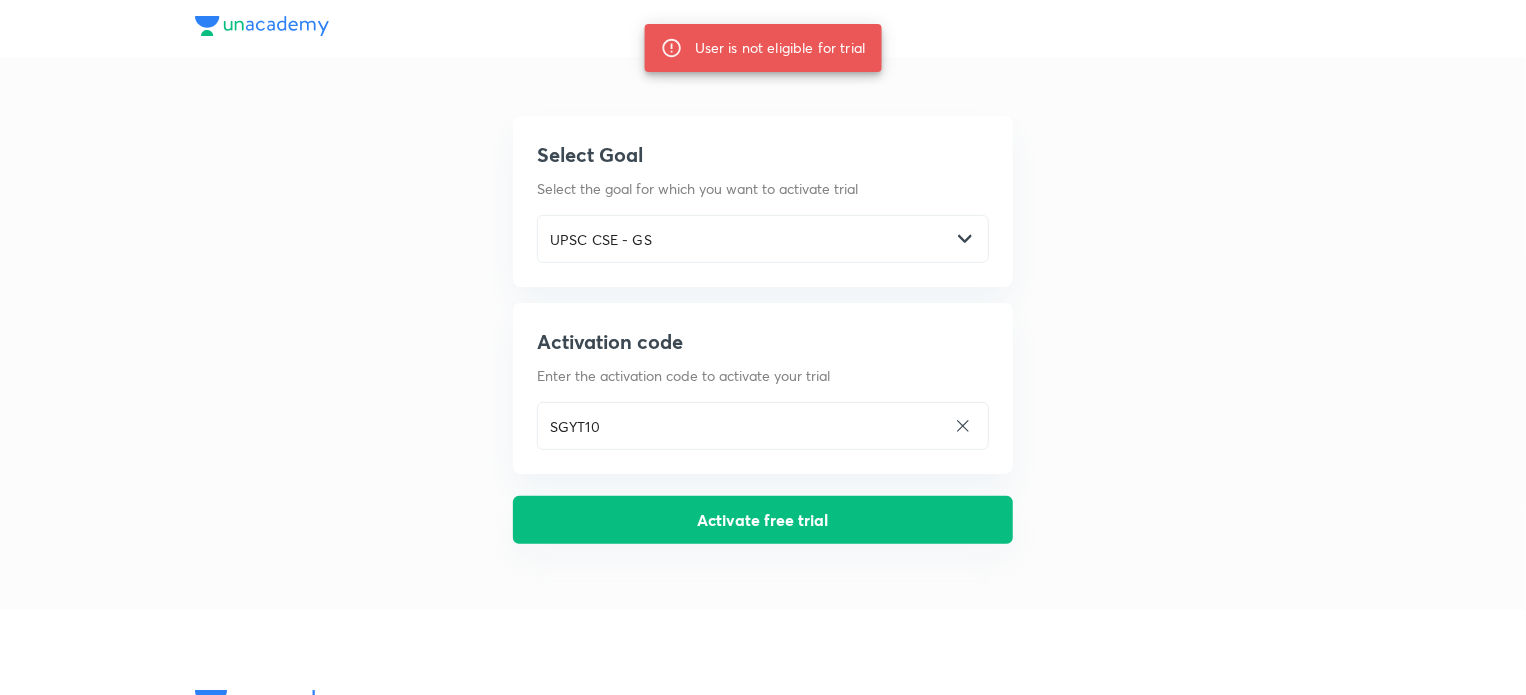 click on "Activate free trial" at bounding box center [763, 520] 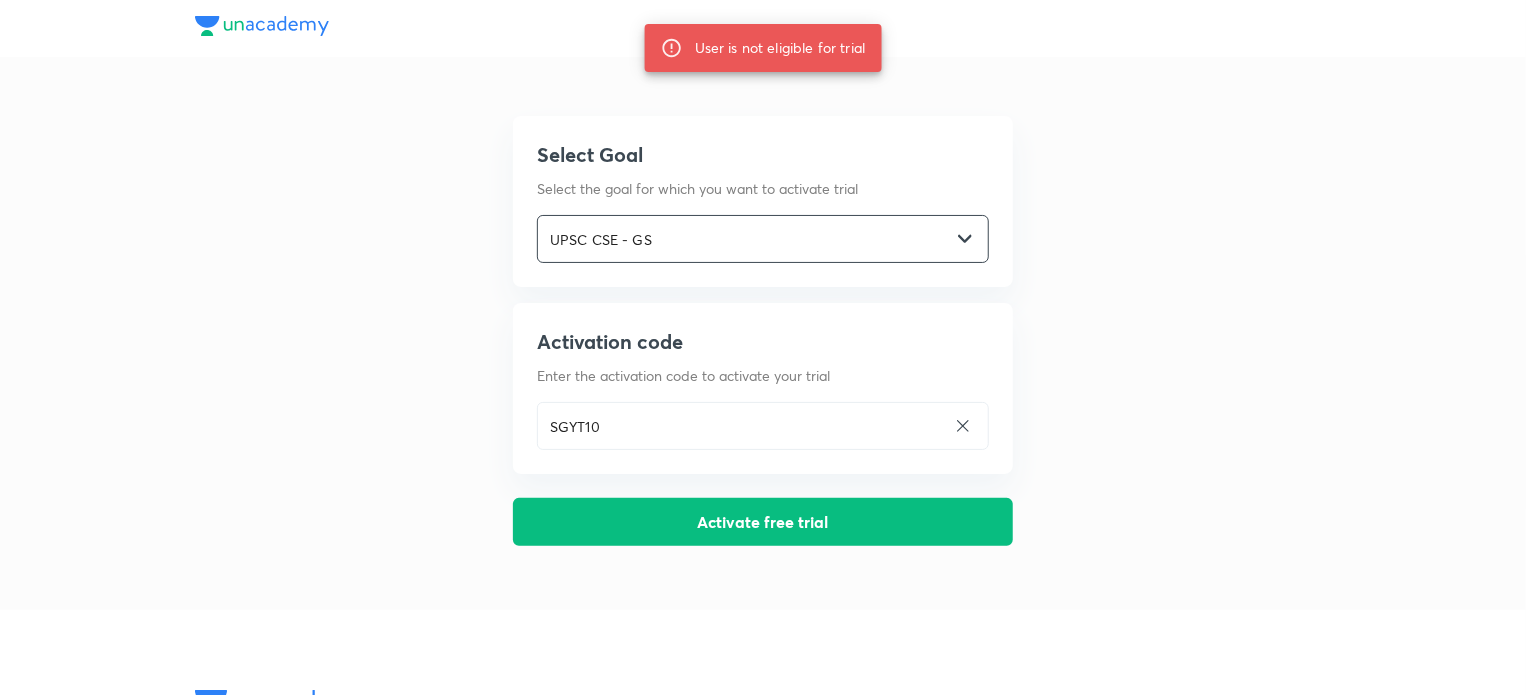 click on "UPSC CSE - GS ​" at bounding box center (763, 239) 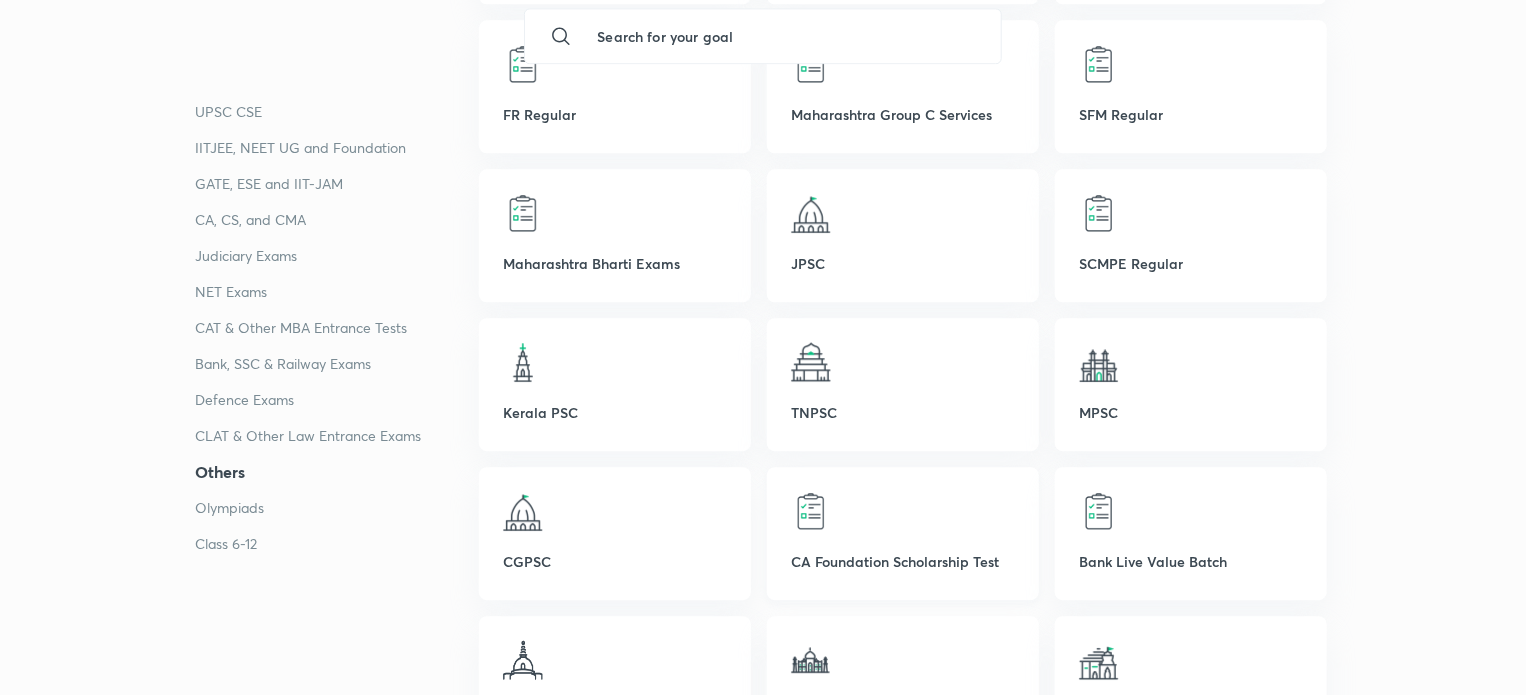 scroll, scrollTop: 6400, scrollLeft: 0, axis: vertical 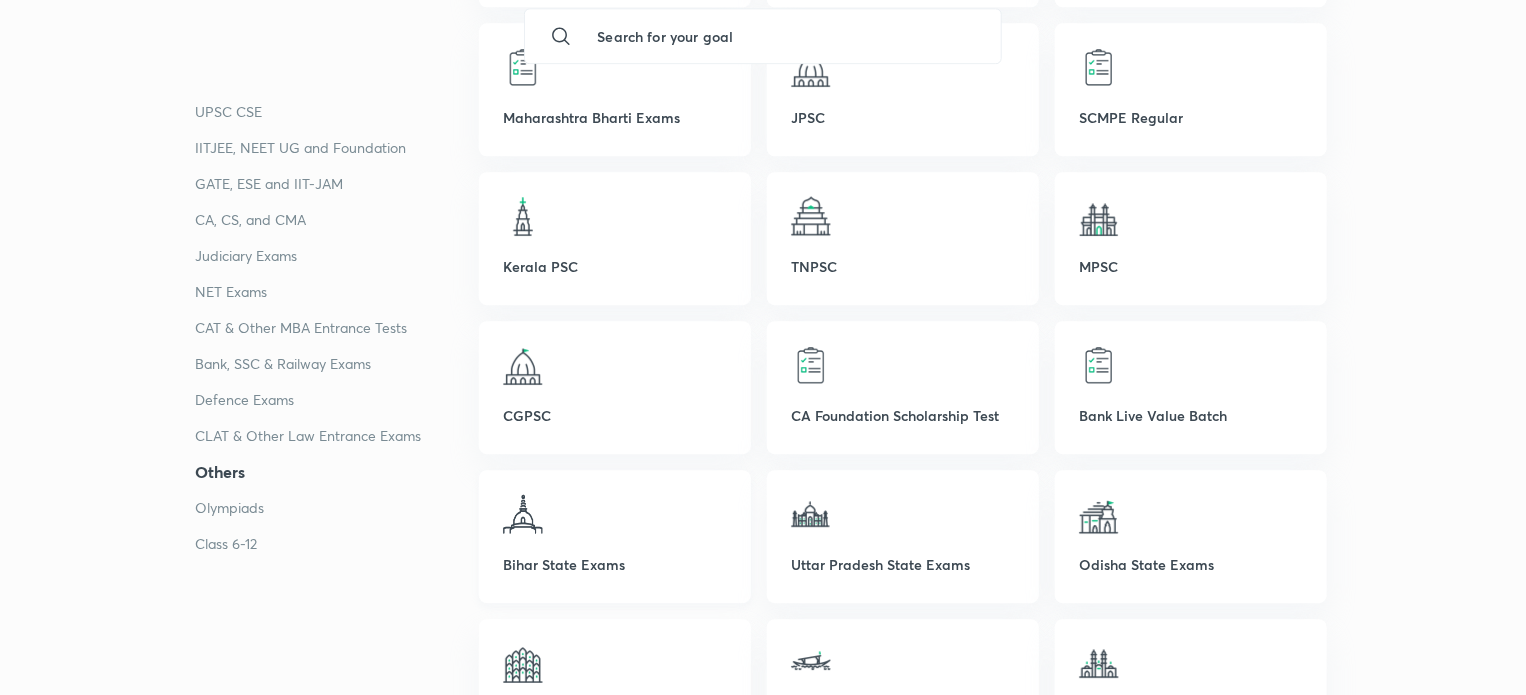 click on "Bihar State Exams" at bounding box center (615, 564) 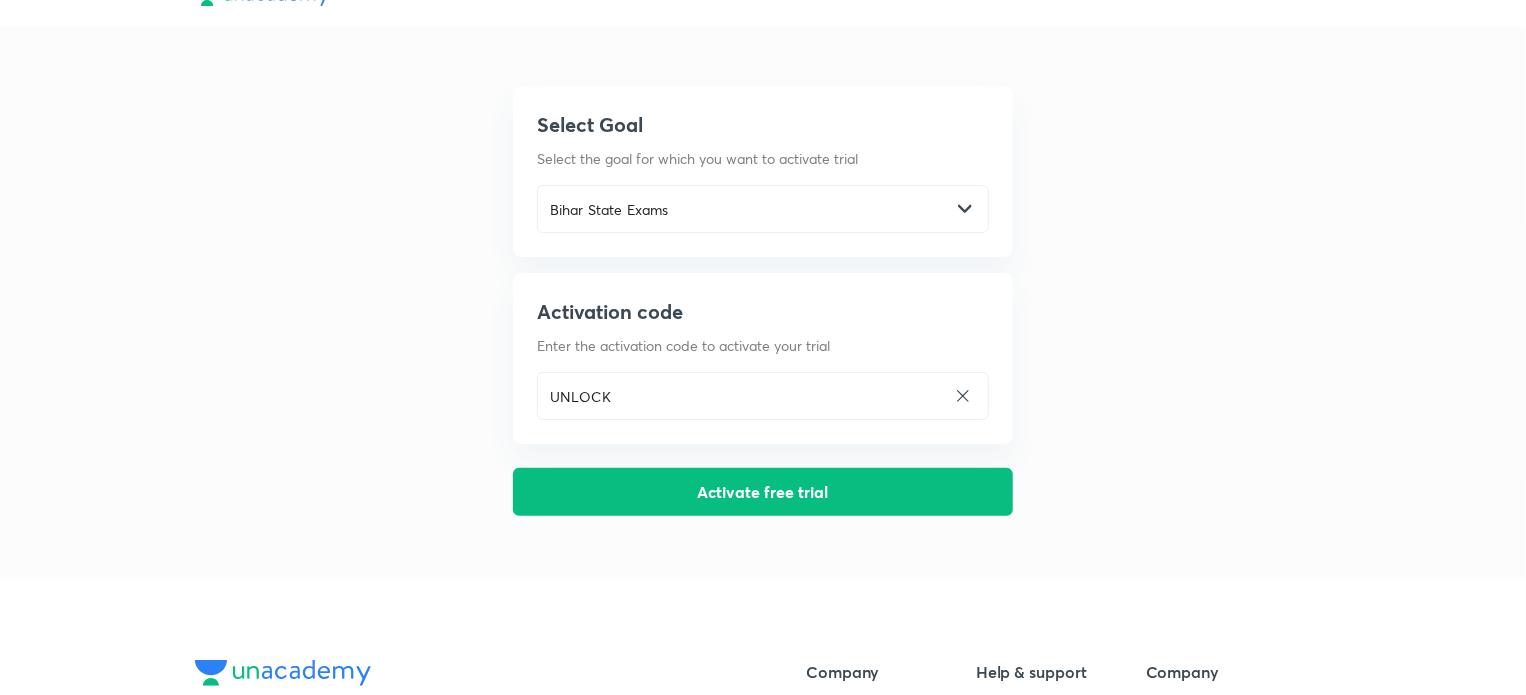 scroll, scrollTop: 0, scrollLeft: 0, axis: both 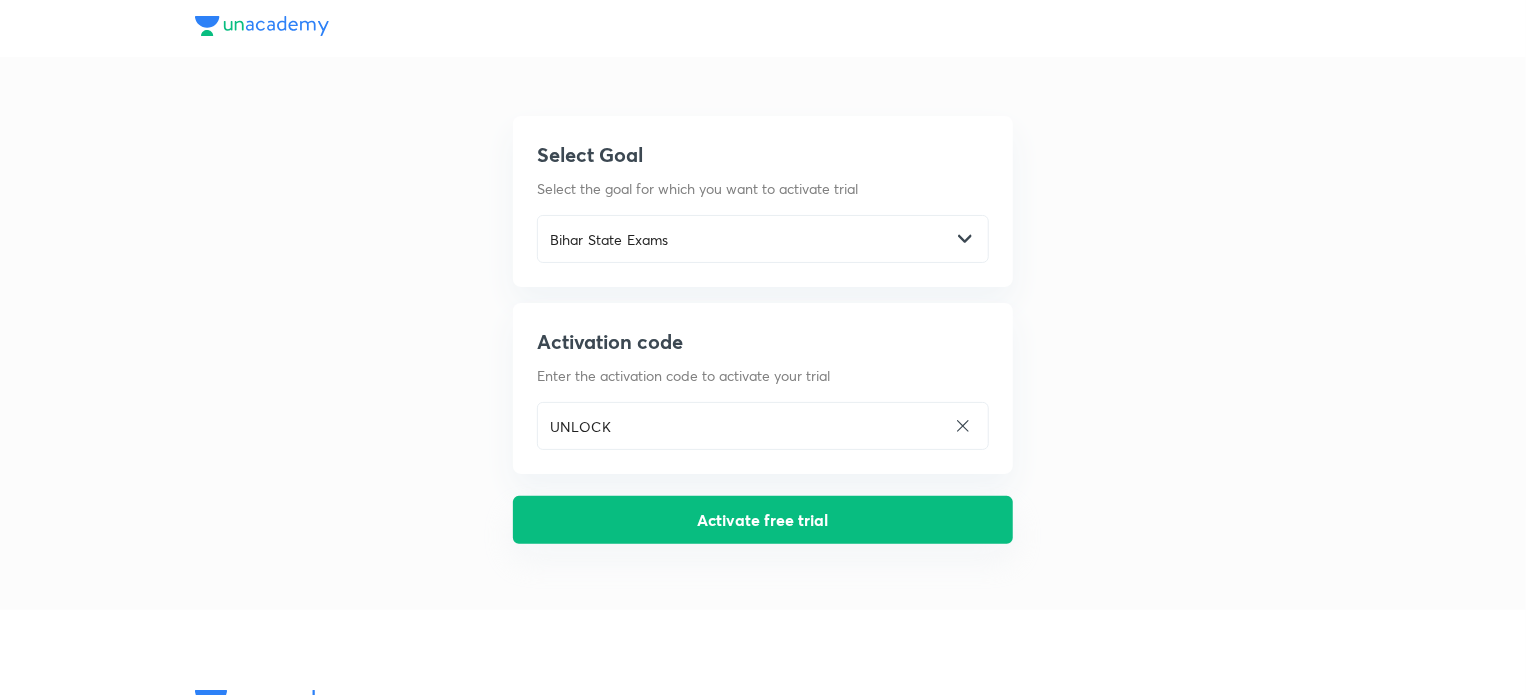 click on "Activate free trial" at bounding box center [763, 520] 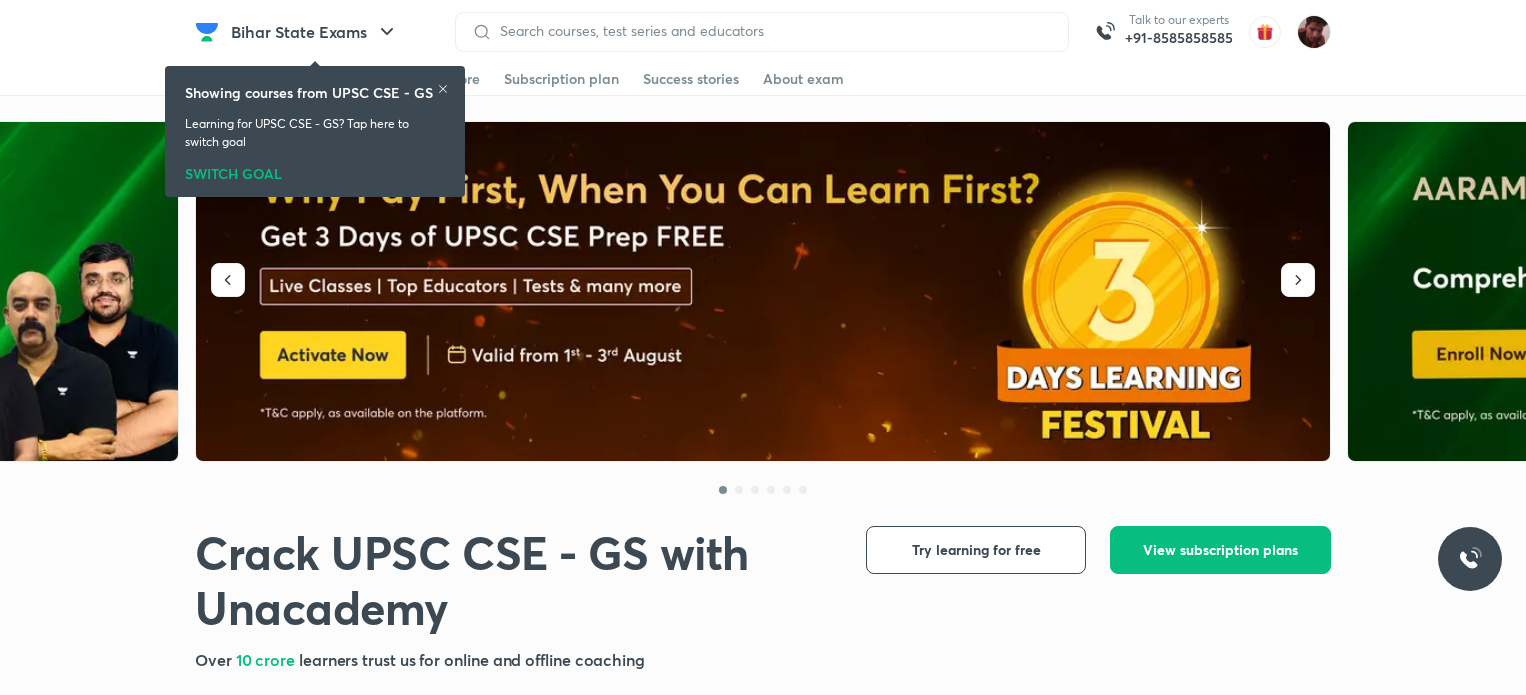 scroll, scrollTop: 0, scrollLeft: 0, axis: both 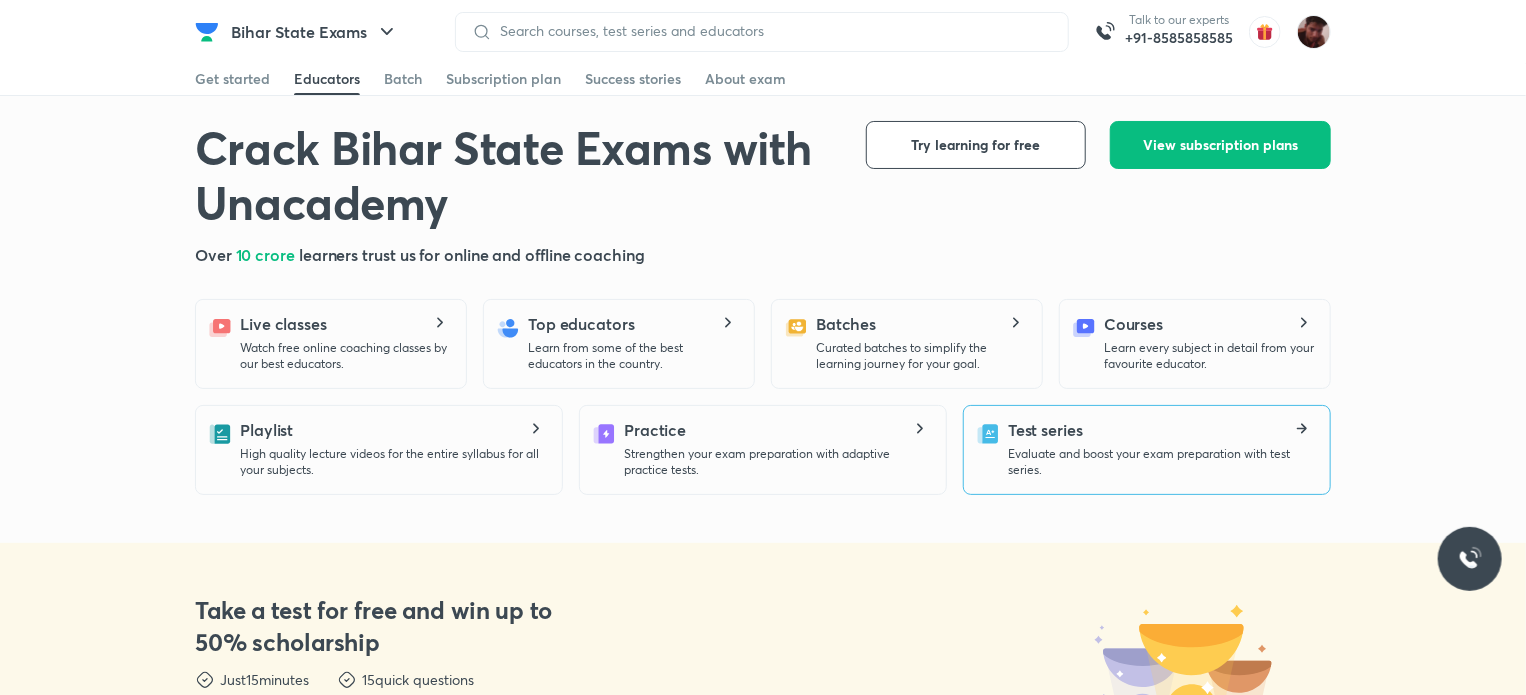 click on "Test series" at bounding box center (1045, 430) 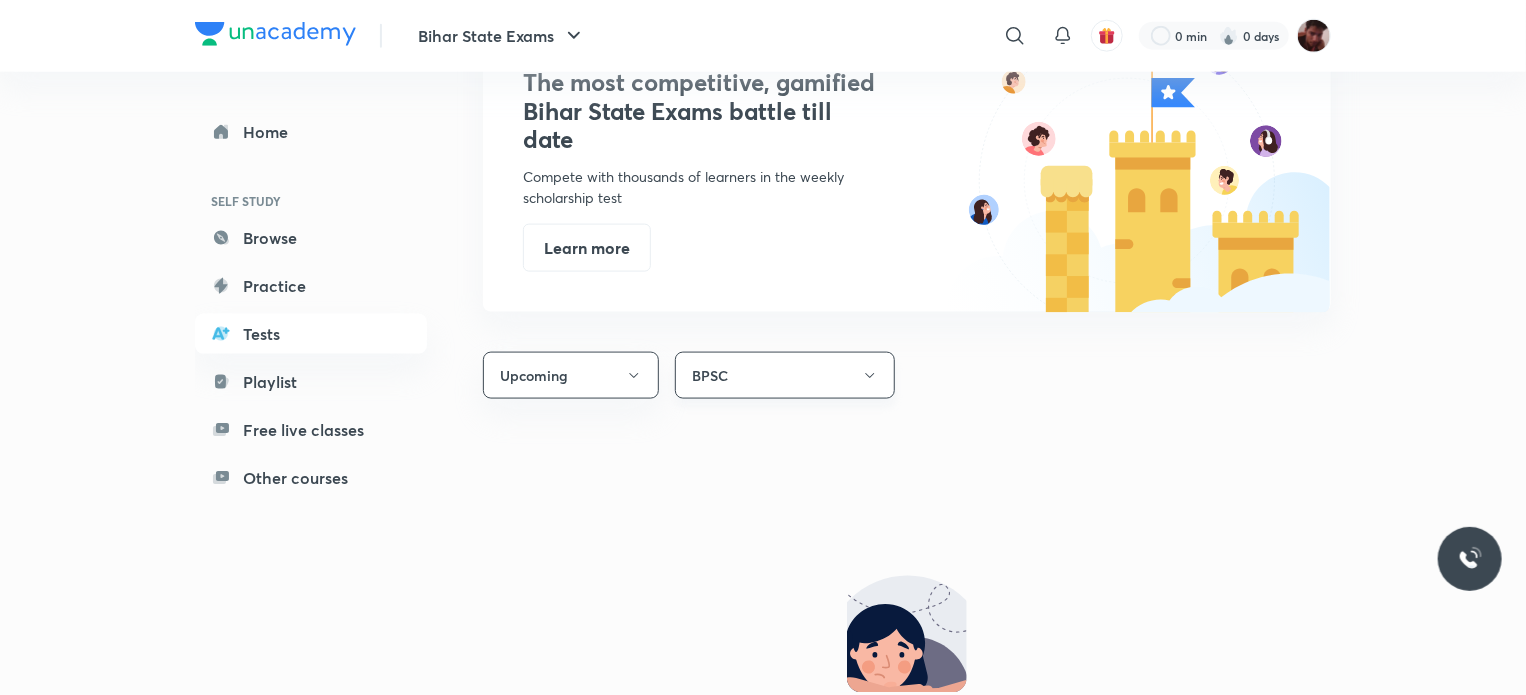 scroll, scrollTop: 1300, scrollLeft: 0, axis: vertical 